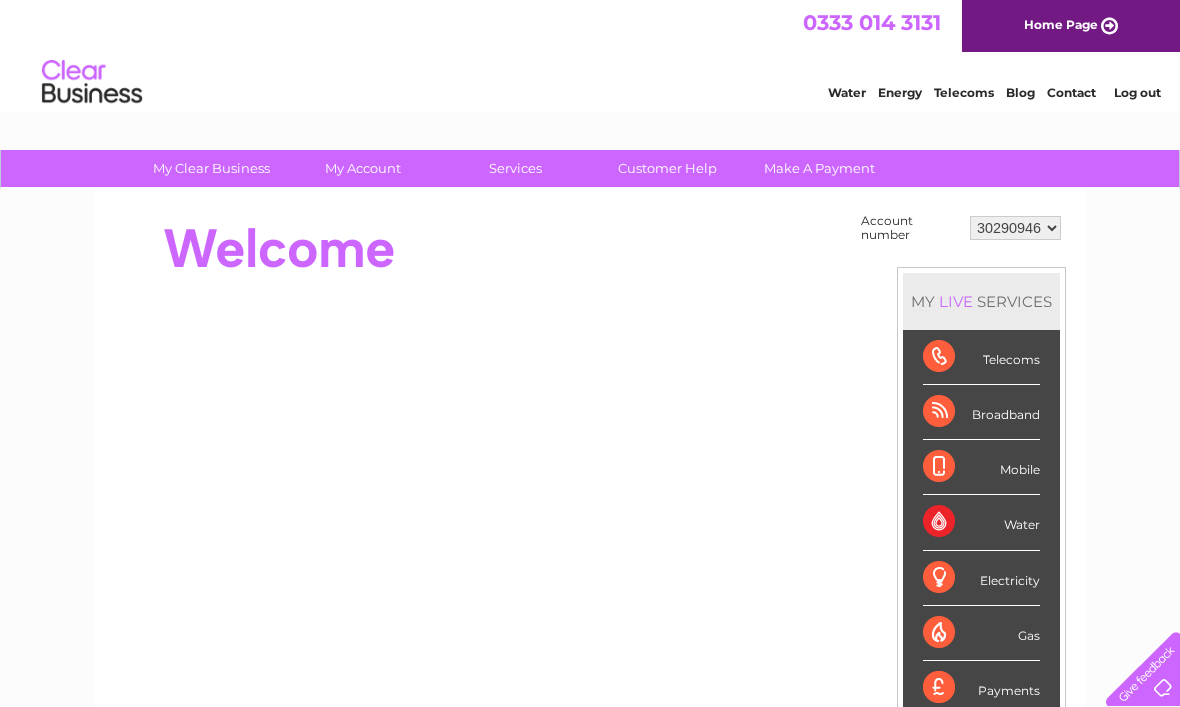 scroll, scrollTop: 0, scrollLeft: 0, axis: both 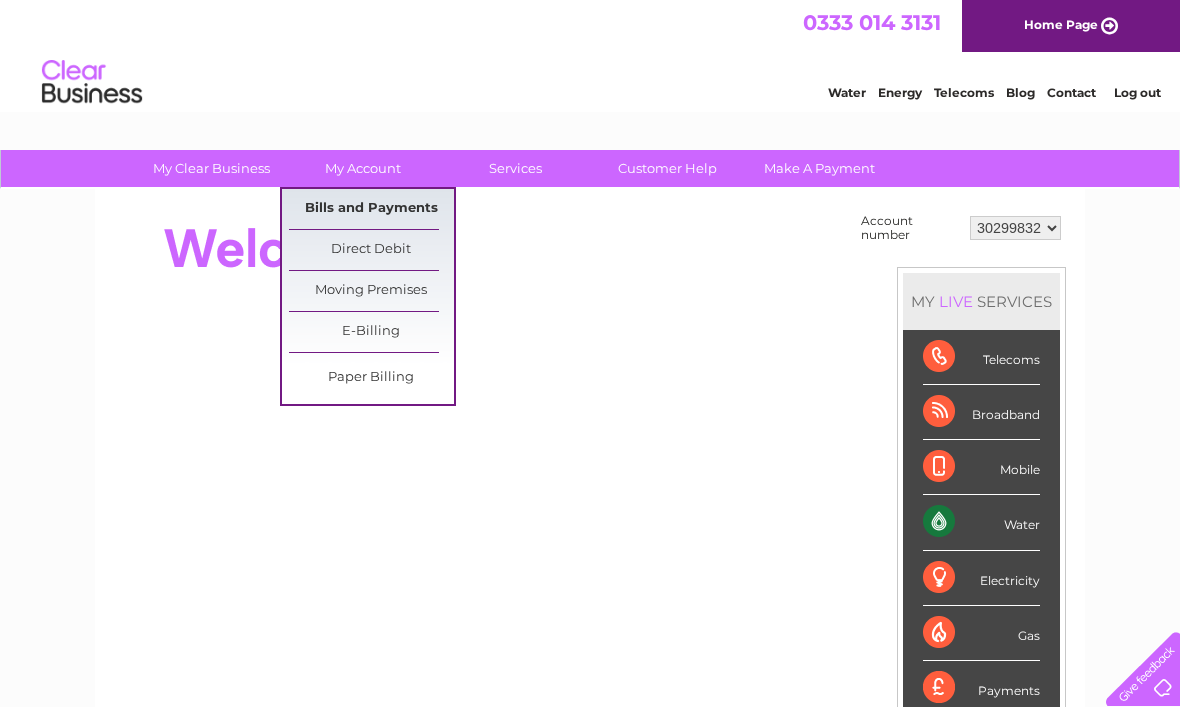 click on "Bills and Payments" at bounding box center (371, 209) 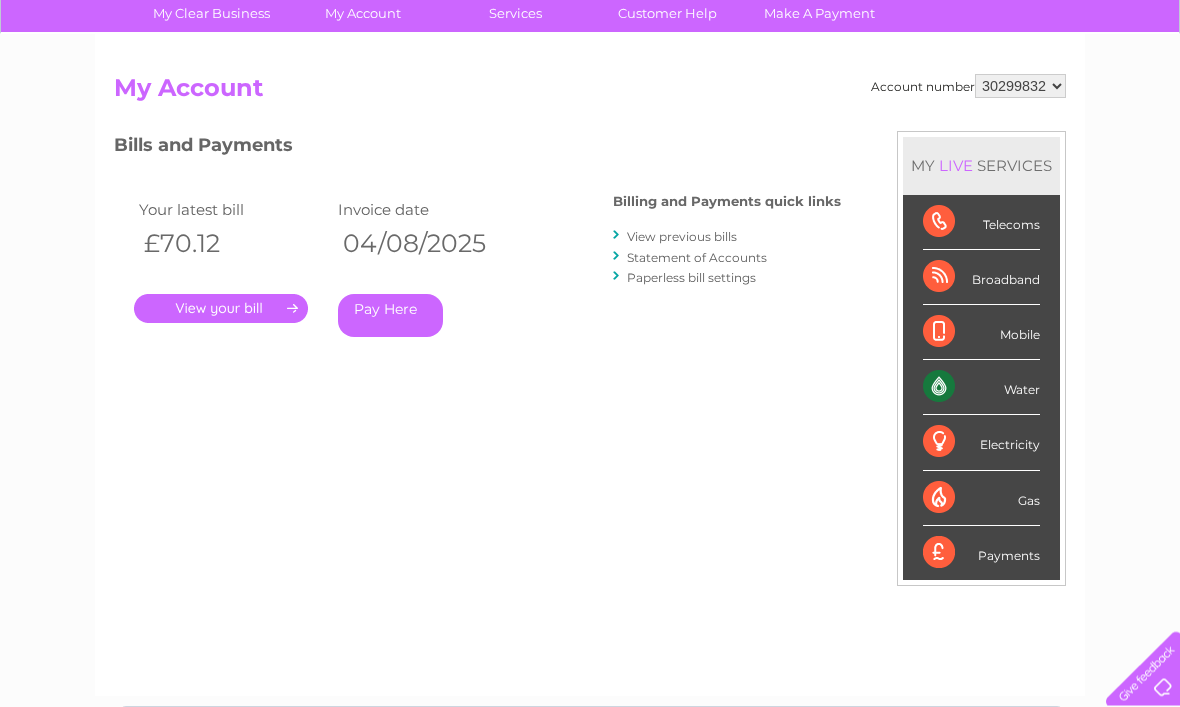 scroll, scrollTop: 156, scrollLeft: 0, axis: vertical 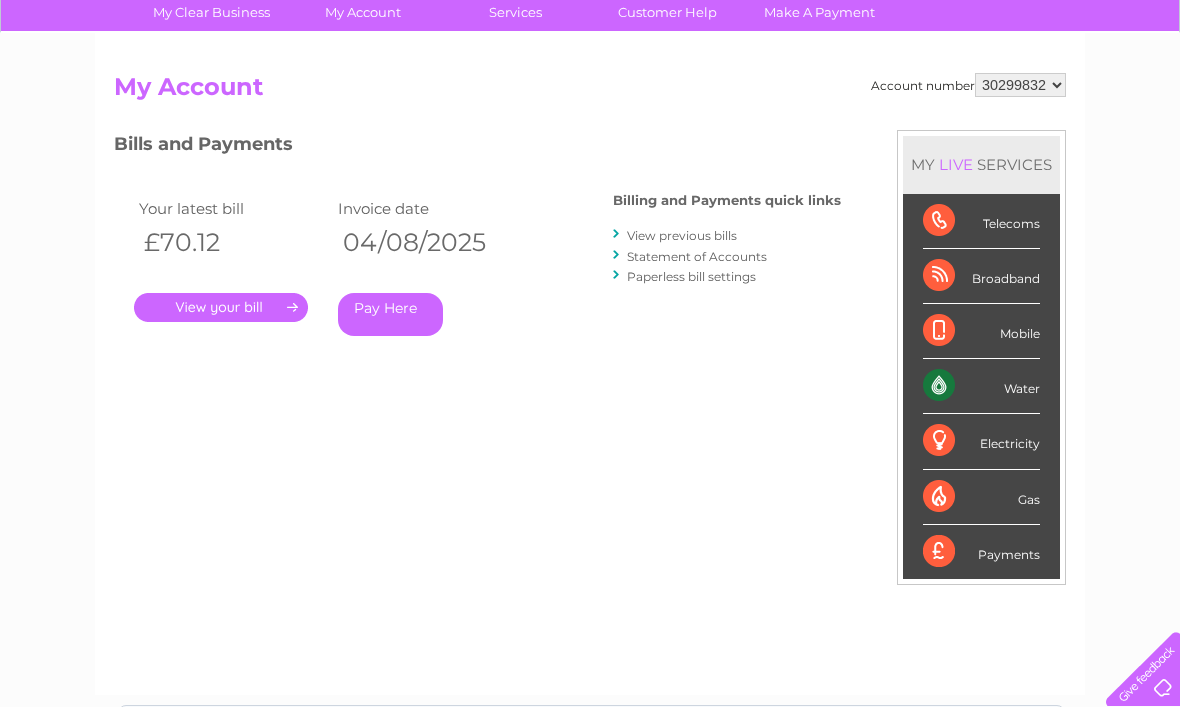 click on "." at bounding box center [221, 307] 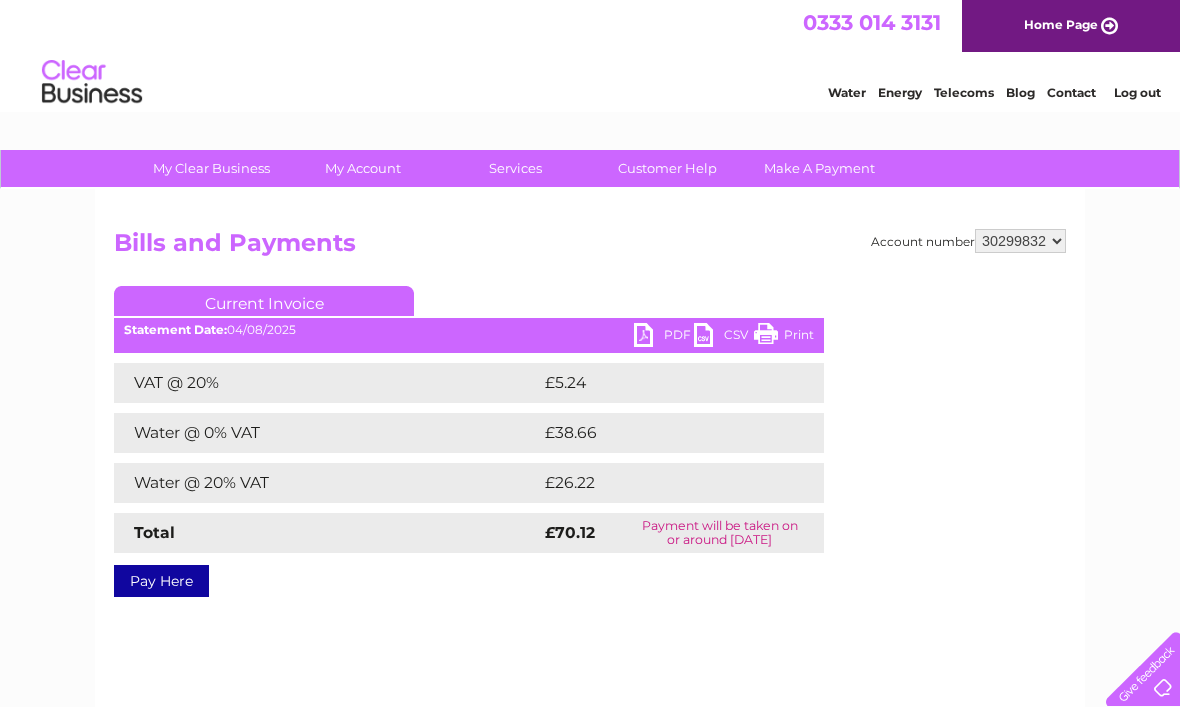 scroll, scrollTop: 0, scrollLeft: 0, axis: both 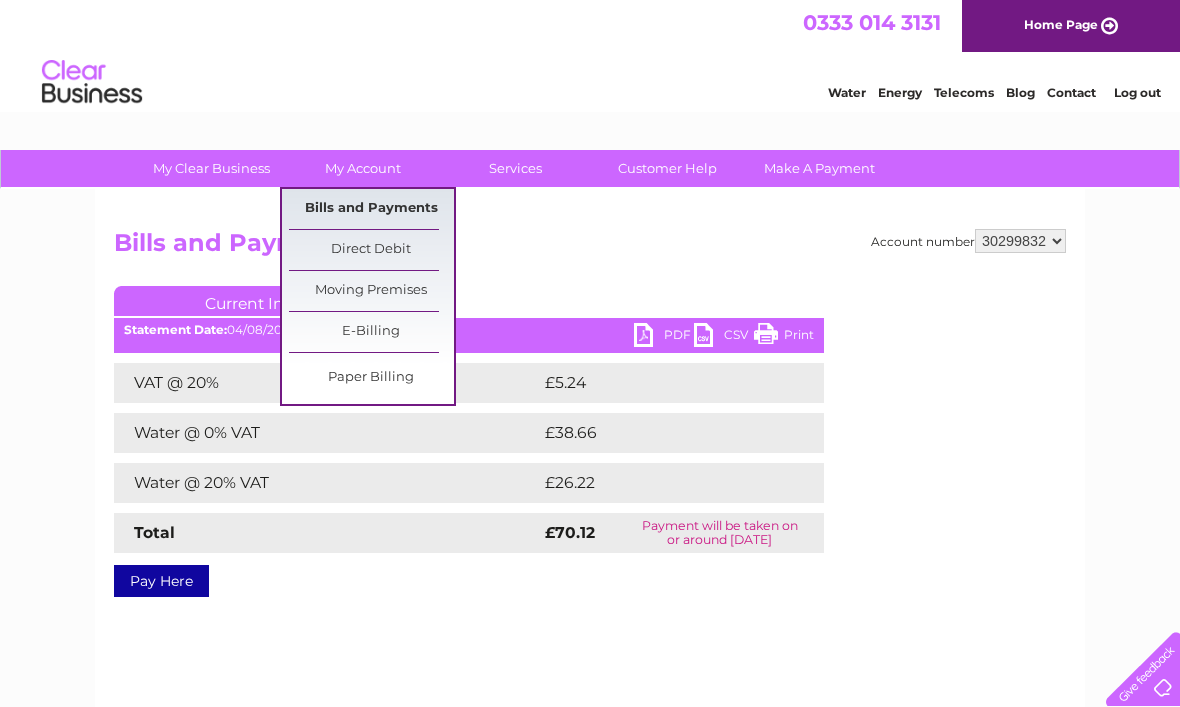 click on "Bills and Payments" at bounding box center (371, 209) 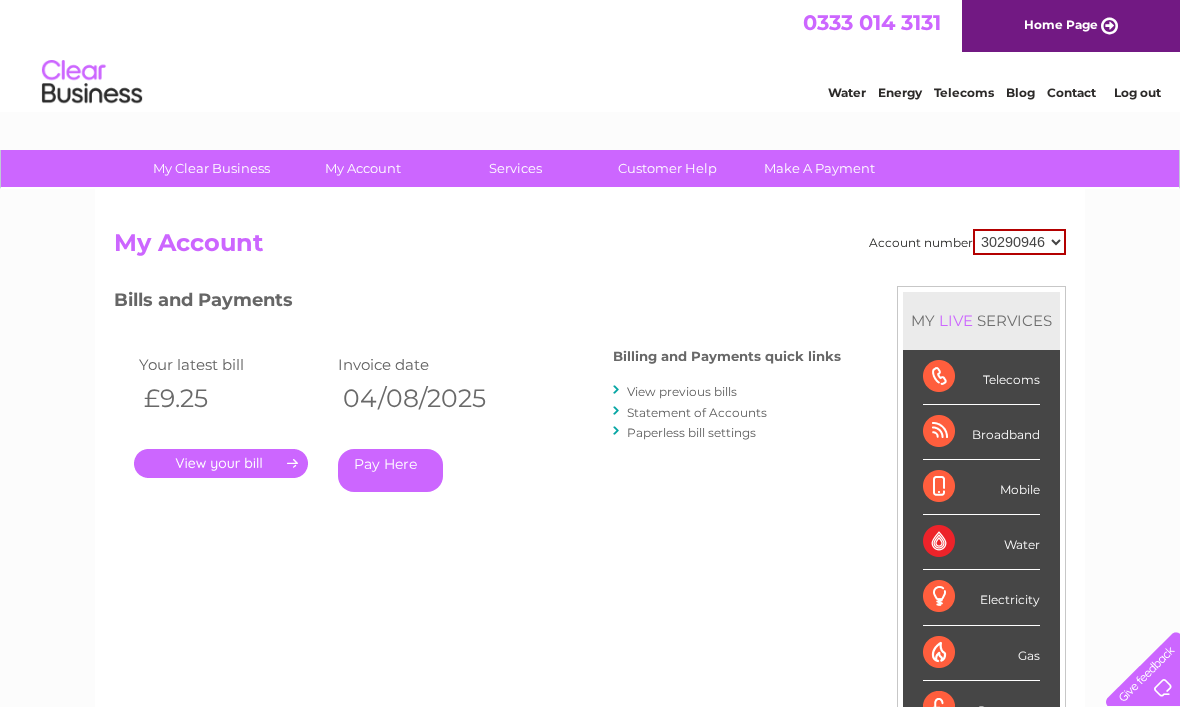 scroll, scrollTop: 0, scrollLeft: 0, axis: both 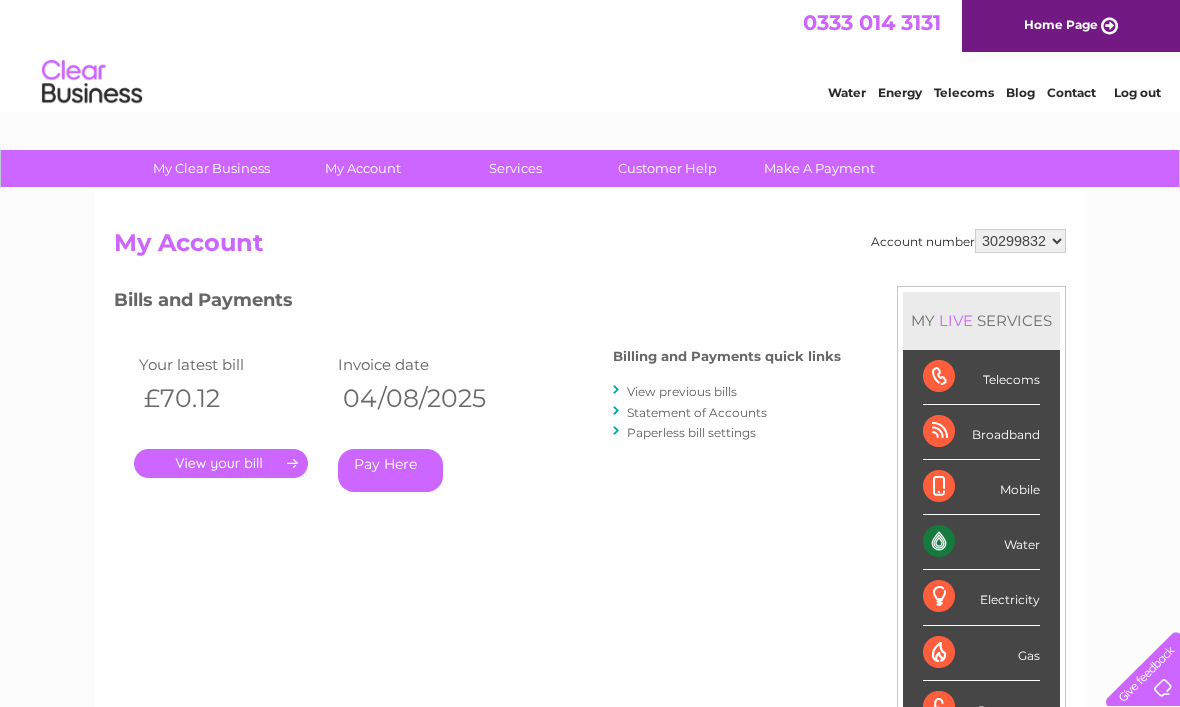 click on "View previous bills" at bounding box center [682, 391] 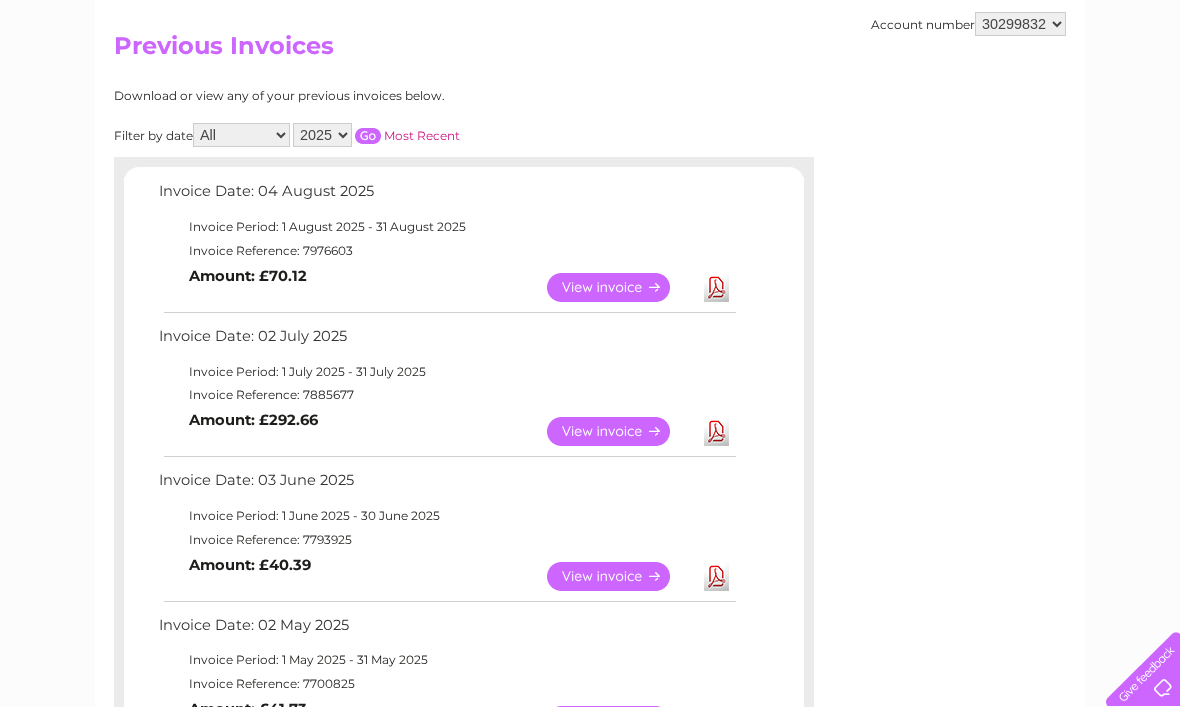 scroll, scrollTop: 207, scrollLeft: 0, axis: vertical 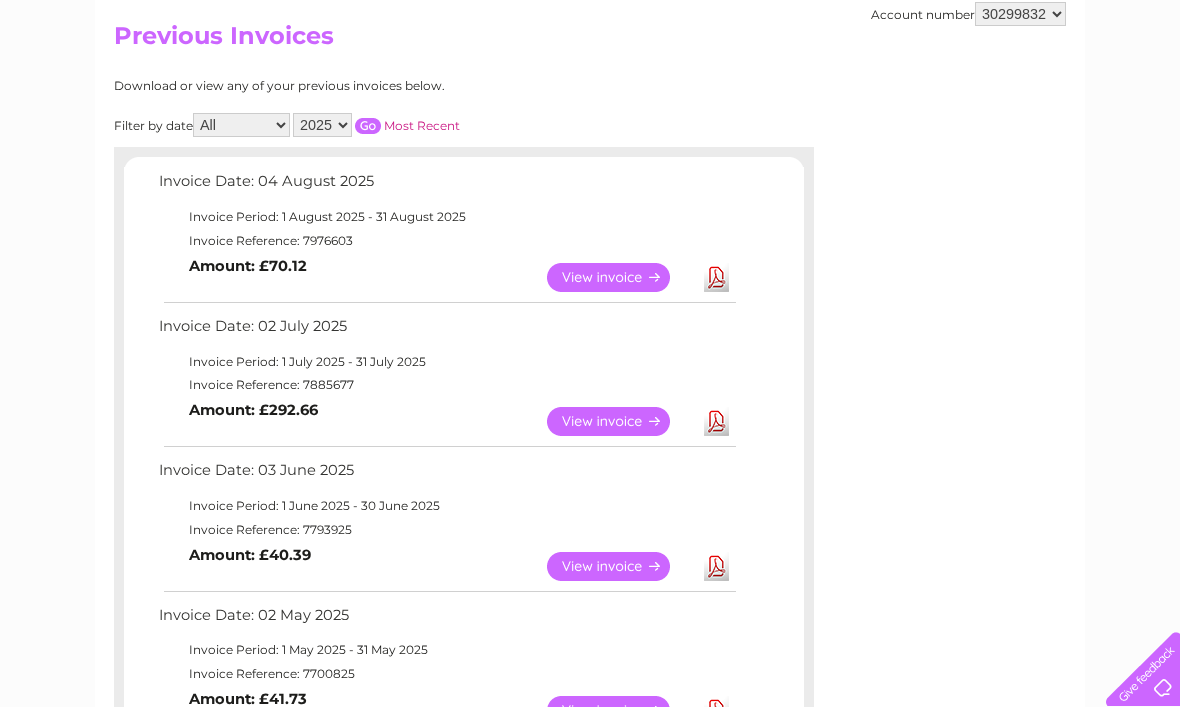 click on "View" at bounding box center [620, 421] 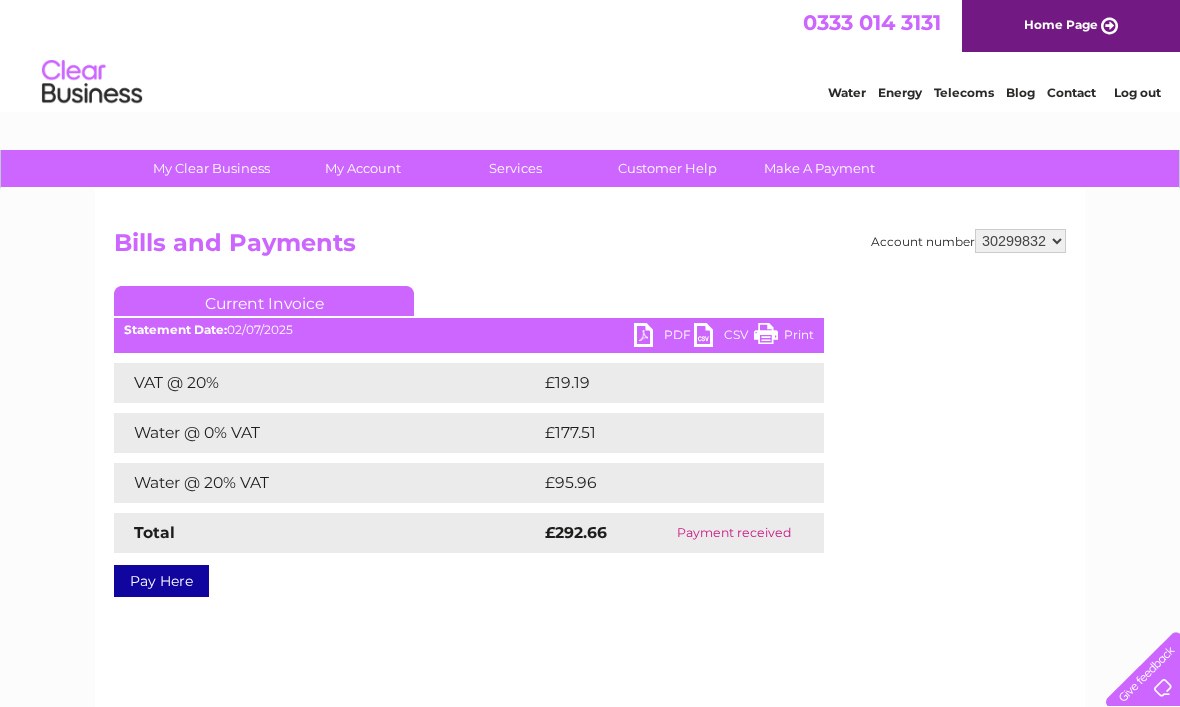 scroll, scrollTop: 0, scrollLeft: 0, axis: both 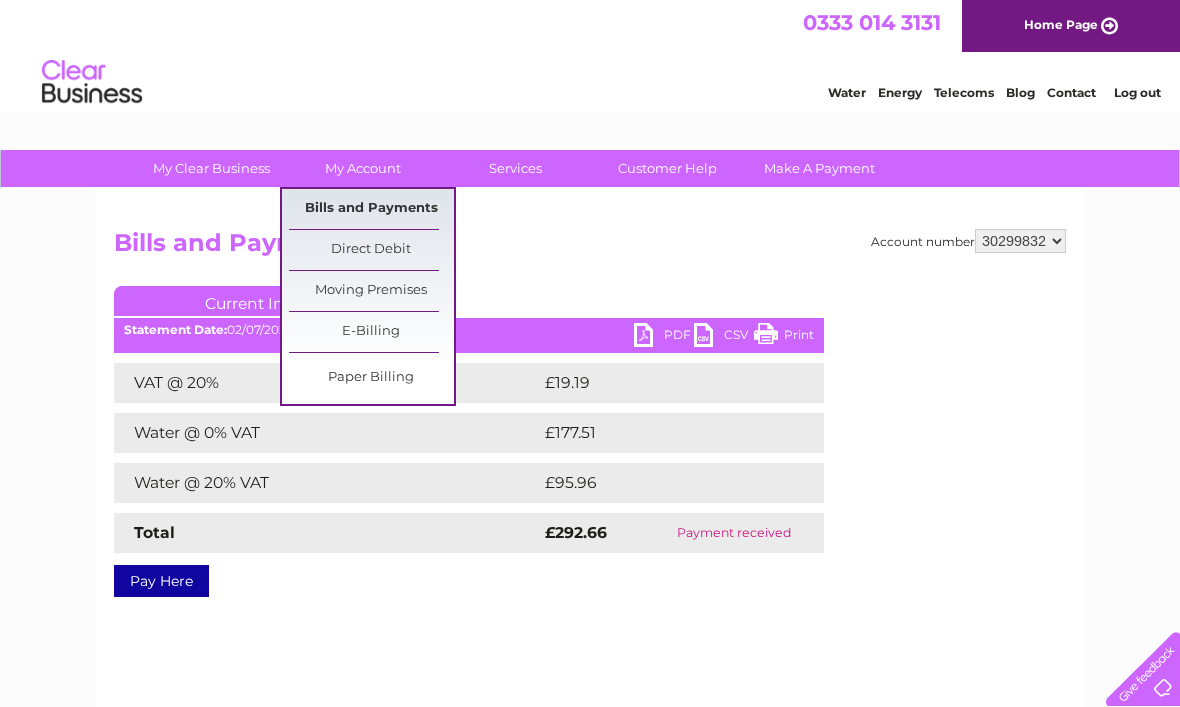 click on "Bills and Payments" at bounding box center (371, 209) 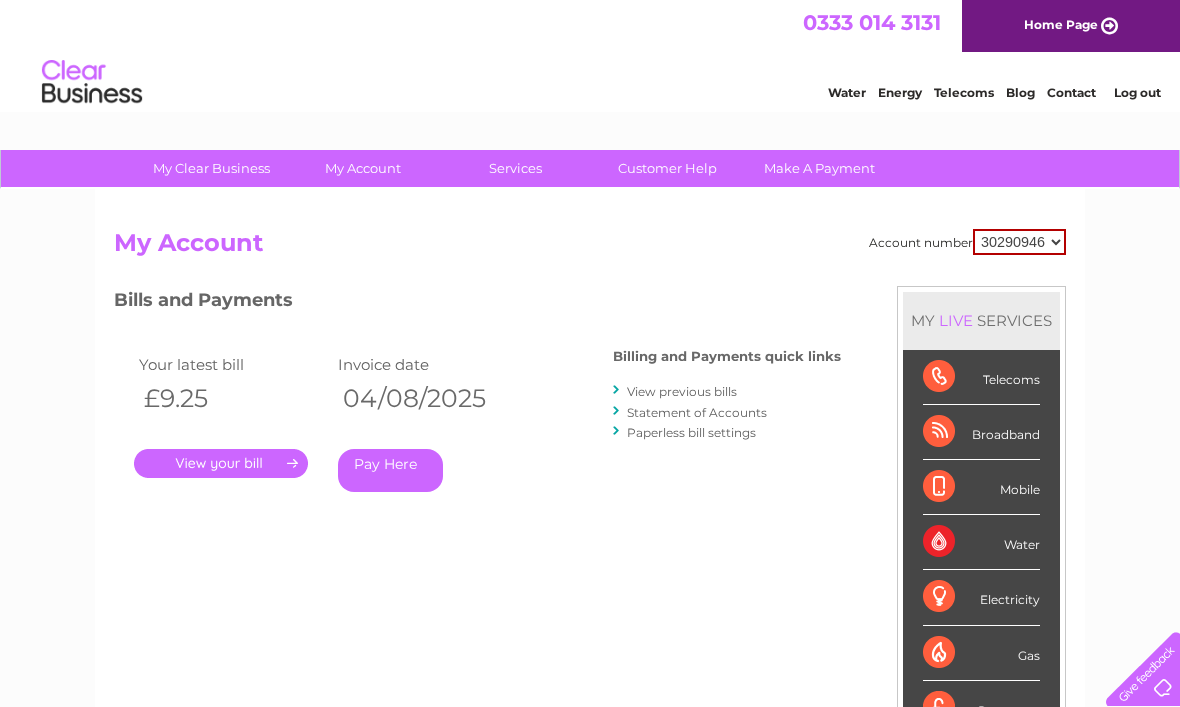 scroll, scrollTop: 0, scrollLeft: 0, axis: both 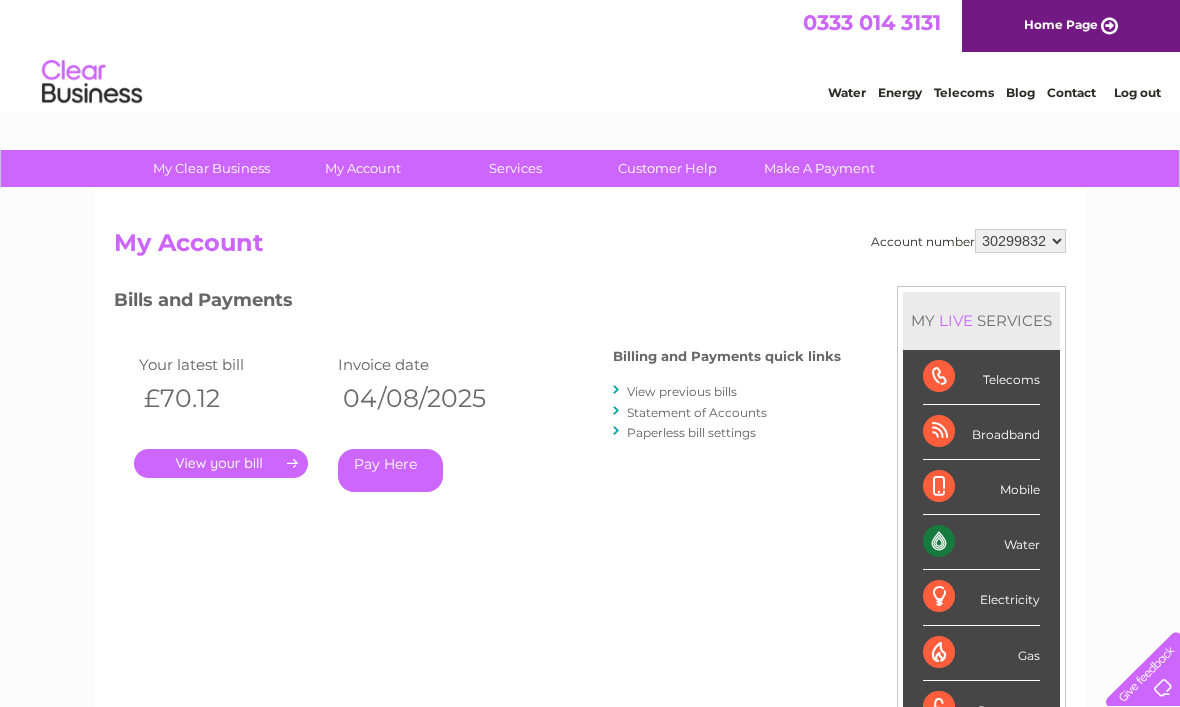 click on "View previous bills" at bounding box center [682, 391] 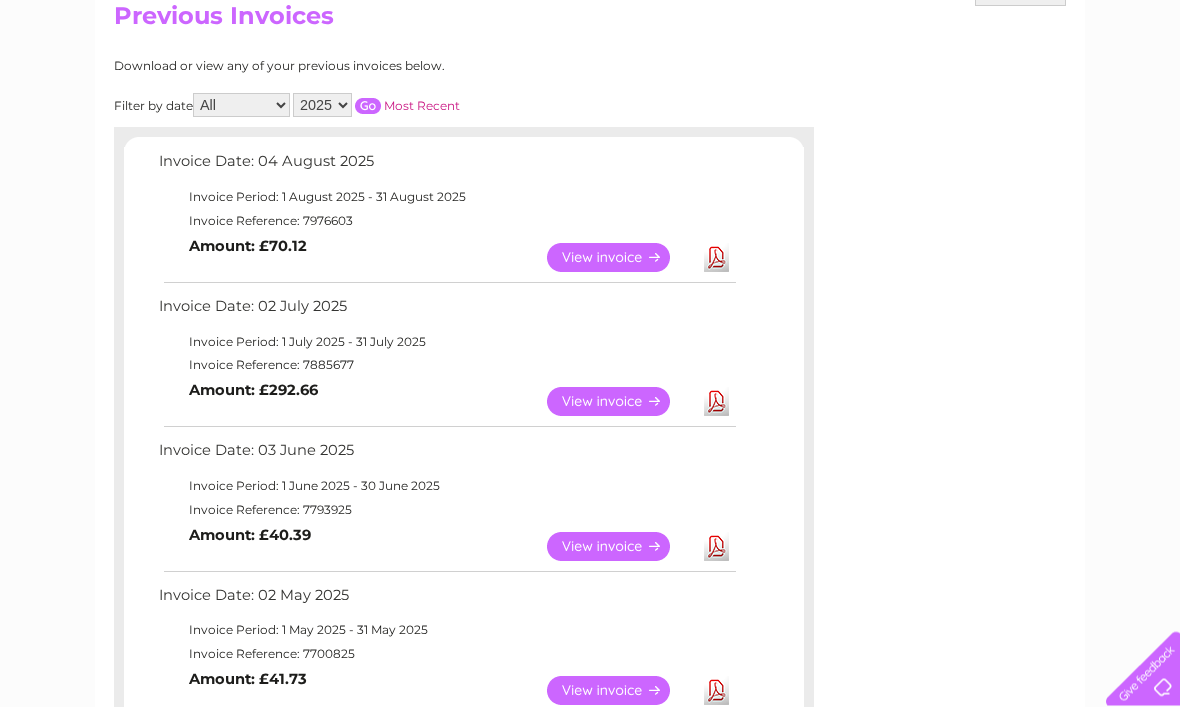 scroll, scrollTop: 230, scrollLeft: 0, axis: vertical 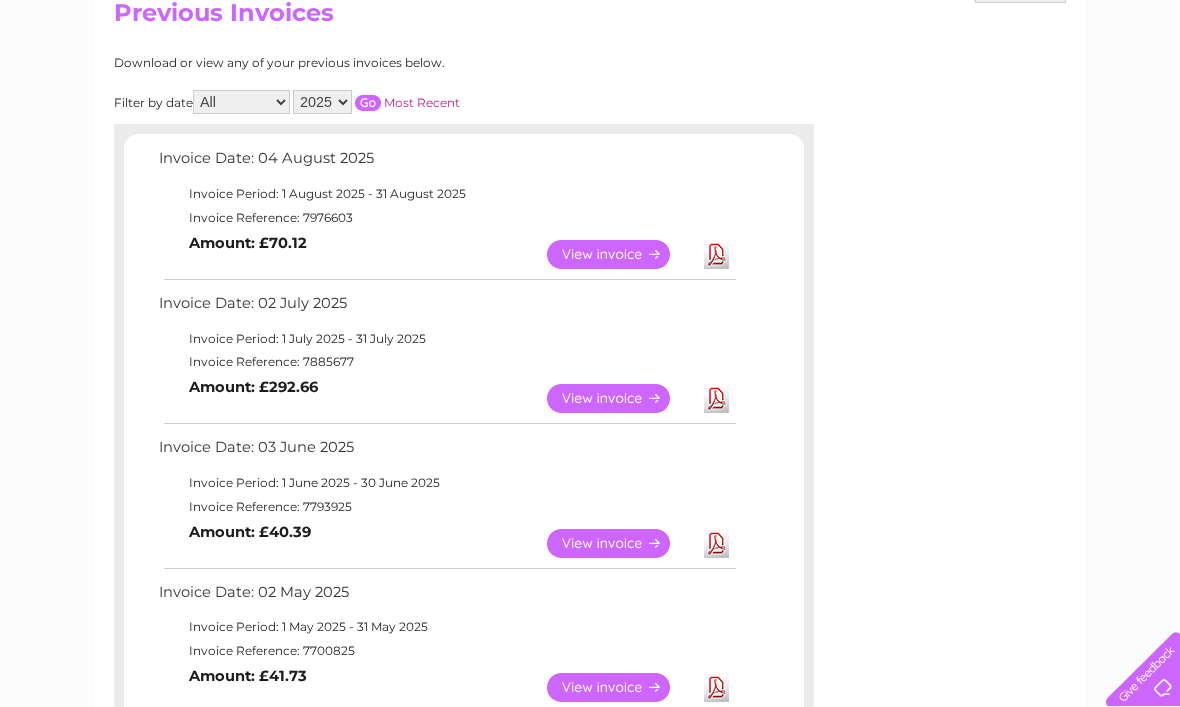 click on "View" at bounding box center (620, 543) 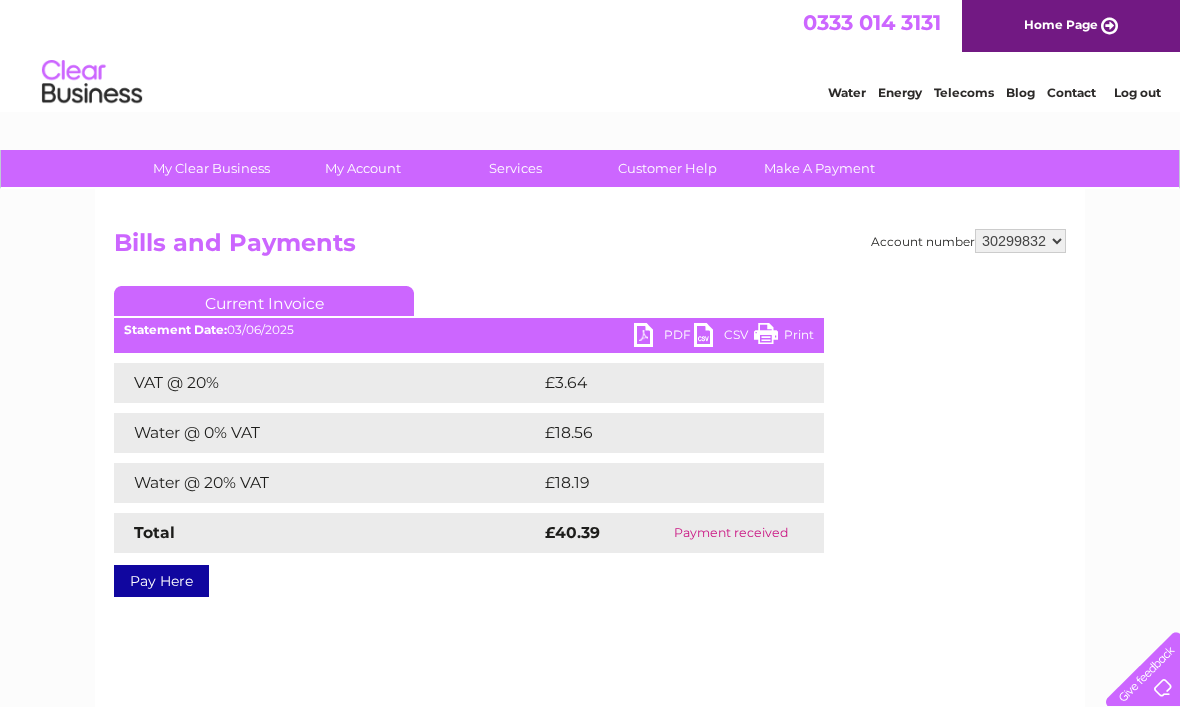 scroll, scrollTop: 0, scrollLeft: 0, axis: both 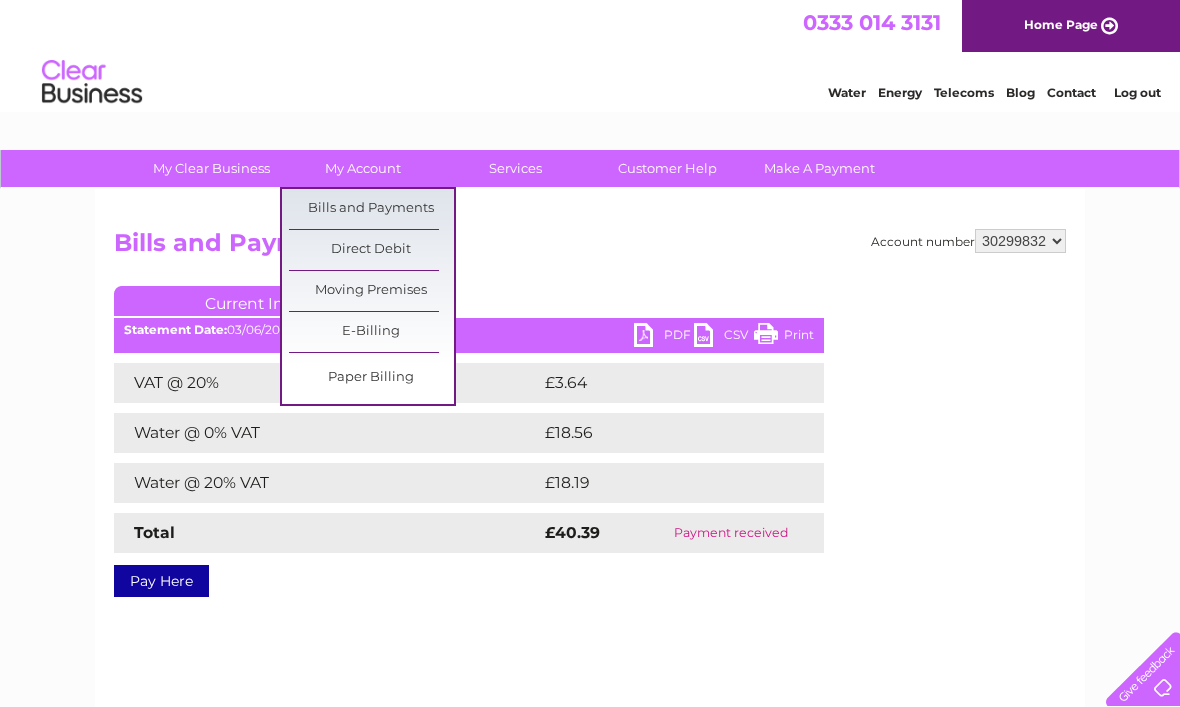 click on "Bills and Payments" at bounding box center [371, 209] 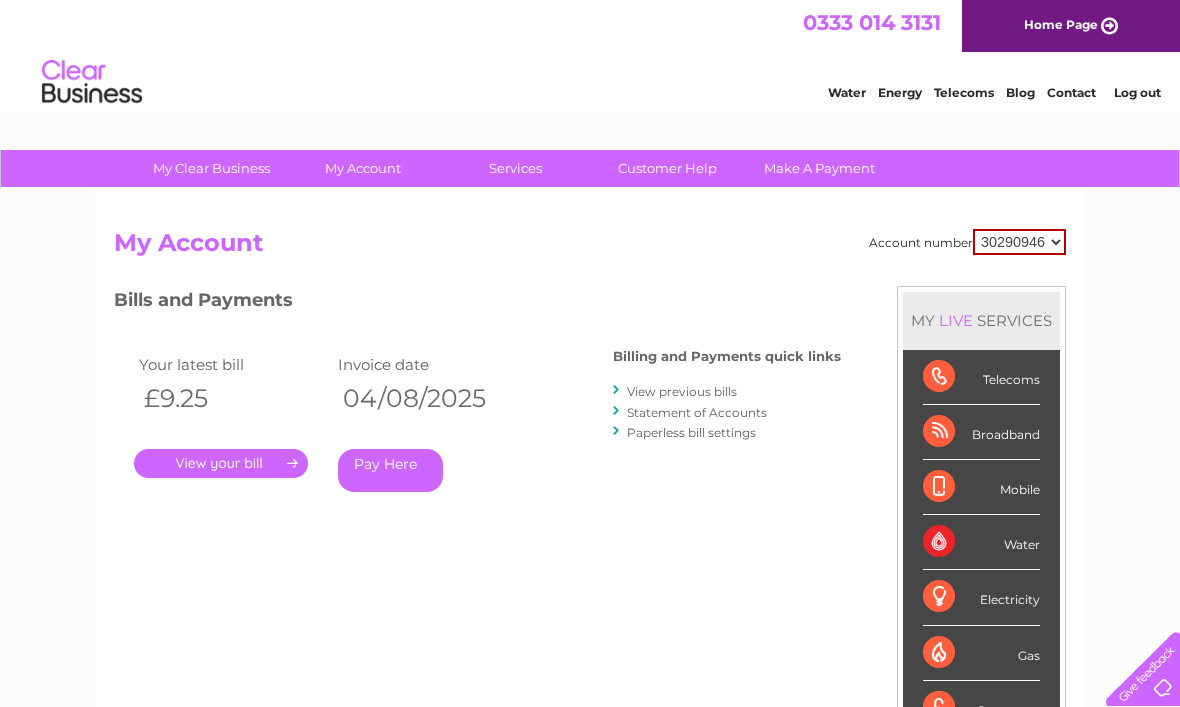 scroll, scrollTop: 0, scrollLeft: 0, axis: both 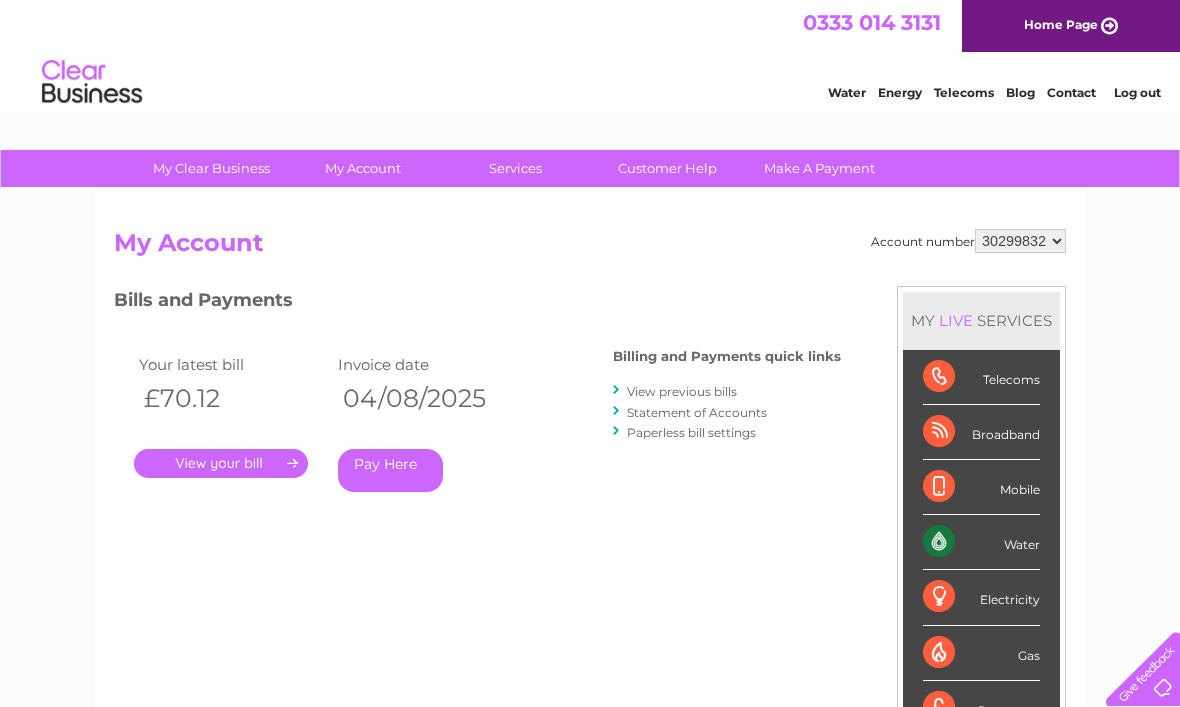 click on "View previous bills" at bounding box center [682, 391] 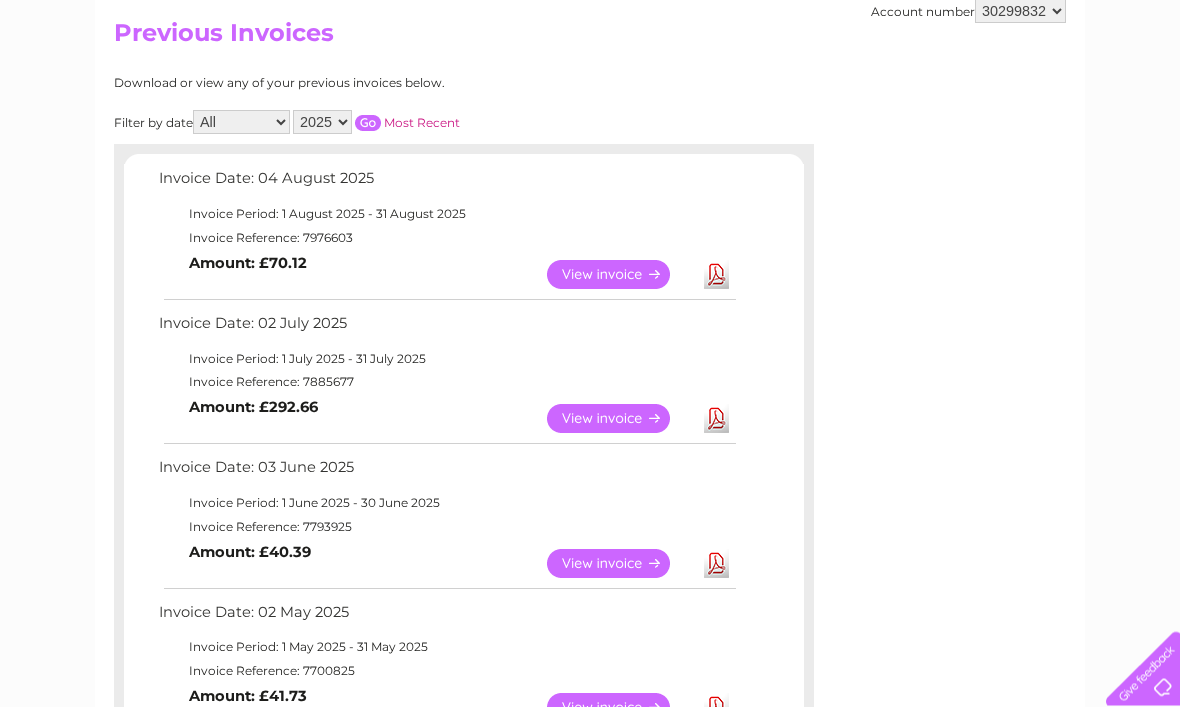 scroll, scrollTop: 208, scrollLeft: 0, axis: vertical 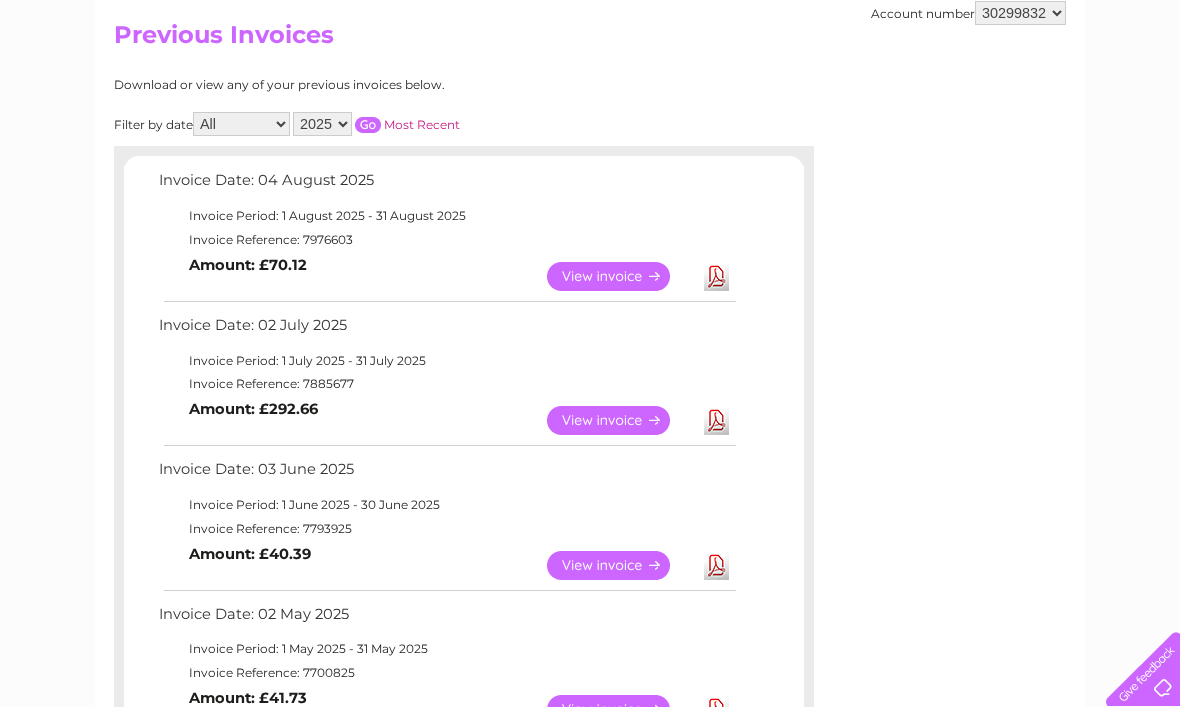 click on "View" at bounding box center [620, 420] 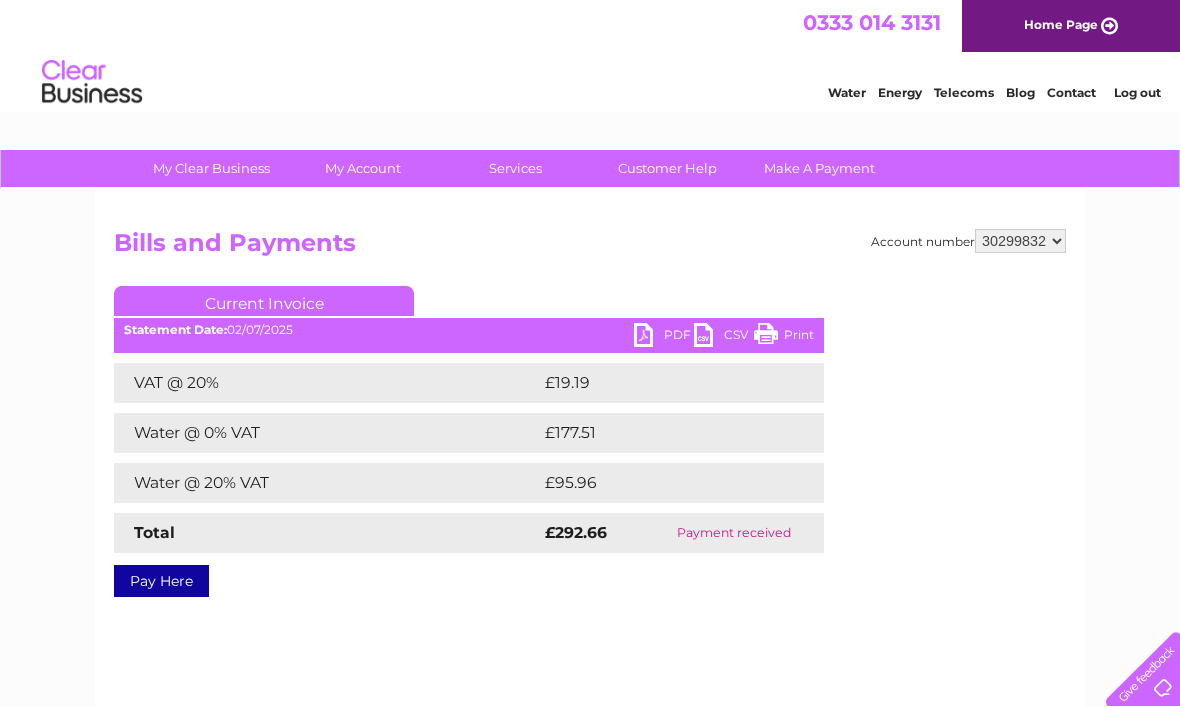 scroll, scrollTop: 0, scrollLeft: 0, axis: both 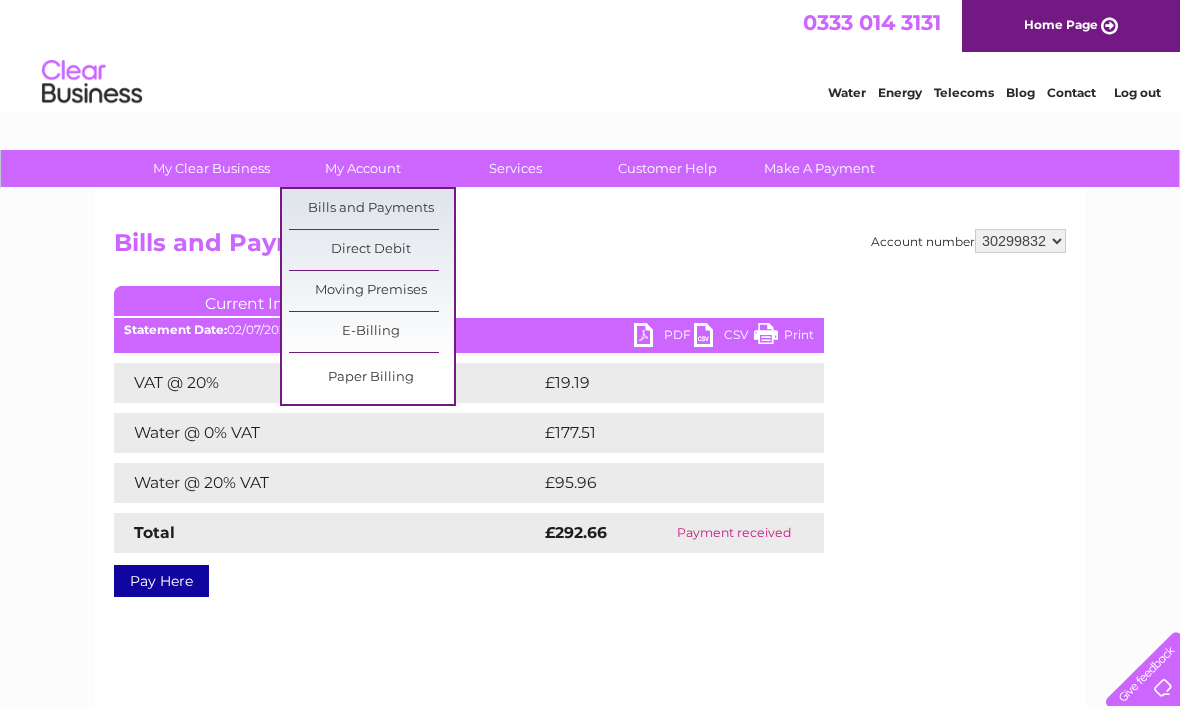 click on "Bills and Payments" at bounding box center (371, 209) 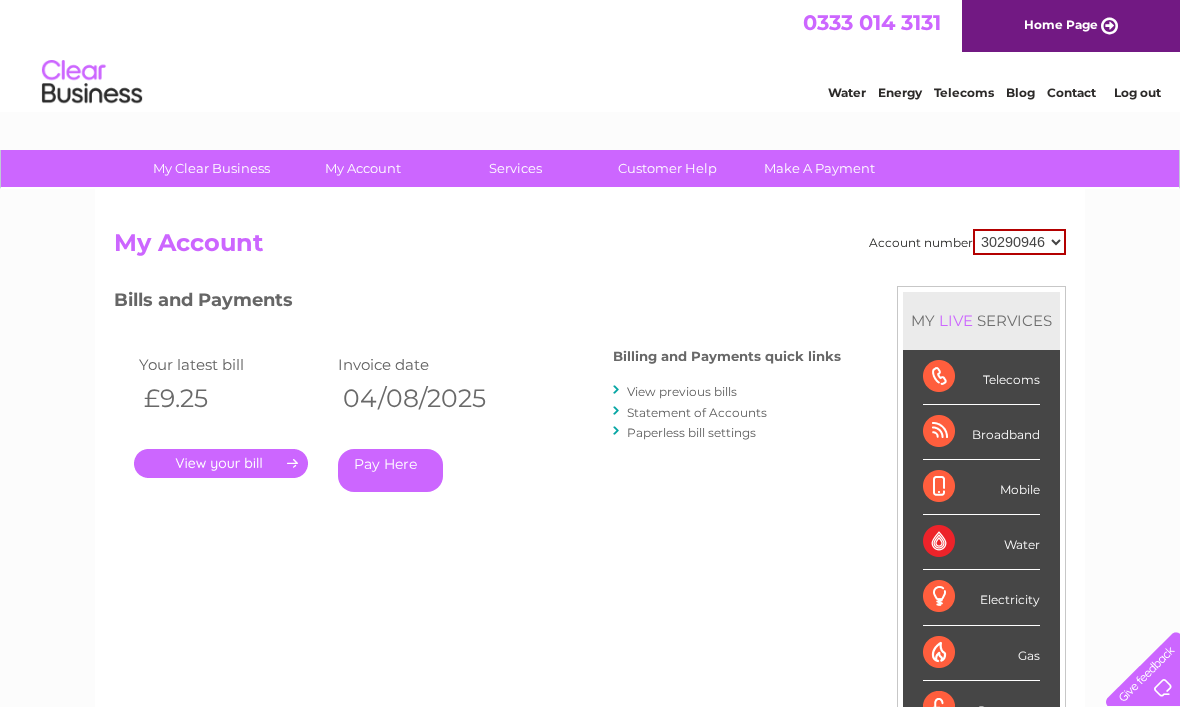 scroll, scrollTop: 0, scrollLeft: 0, axis: both 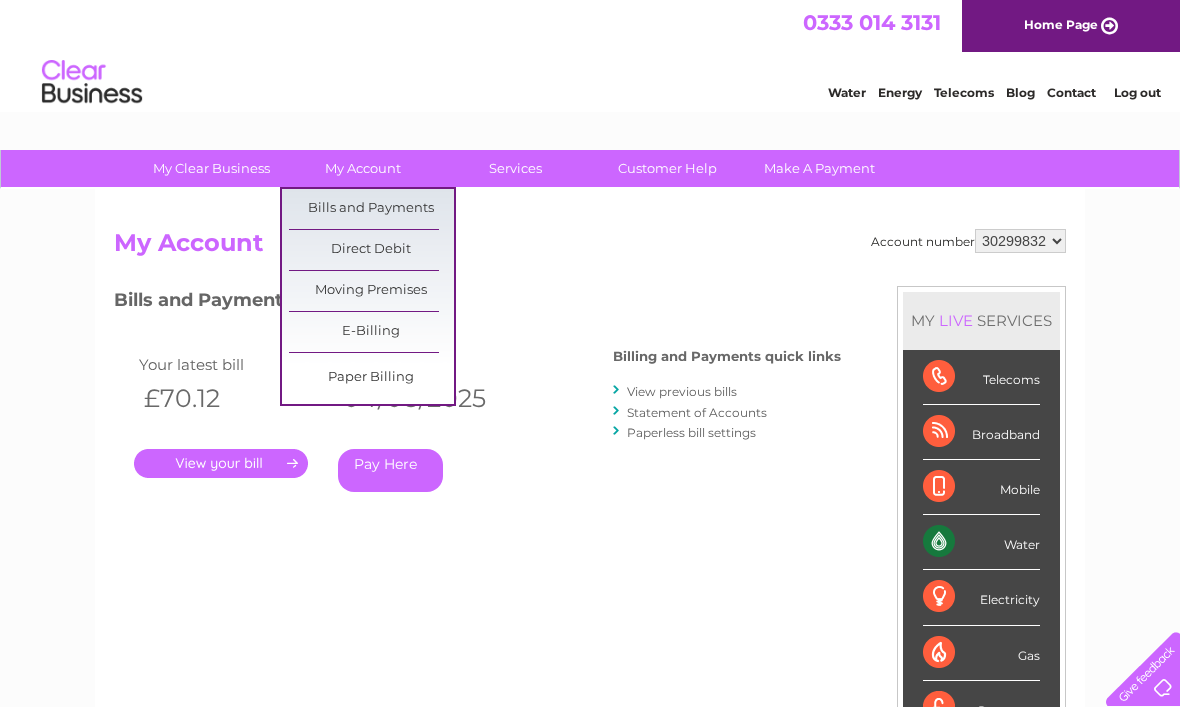 click on "Bills and Payments" at bounding box center [371, 209] 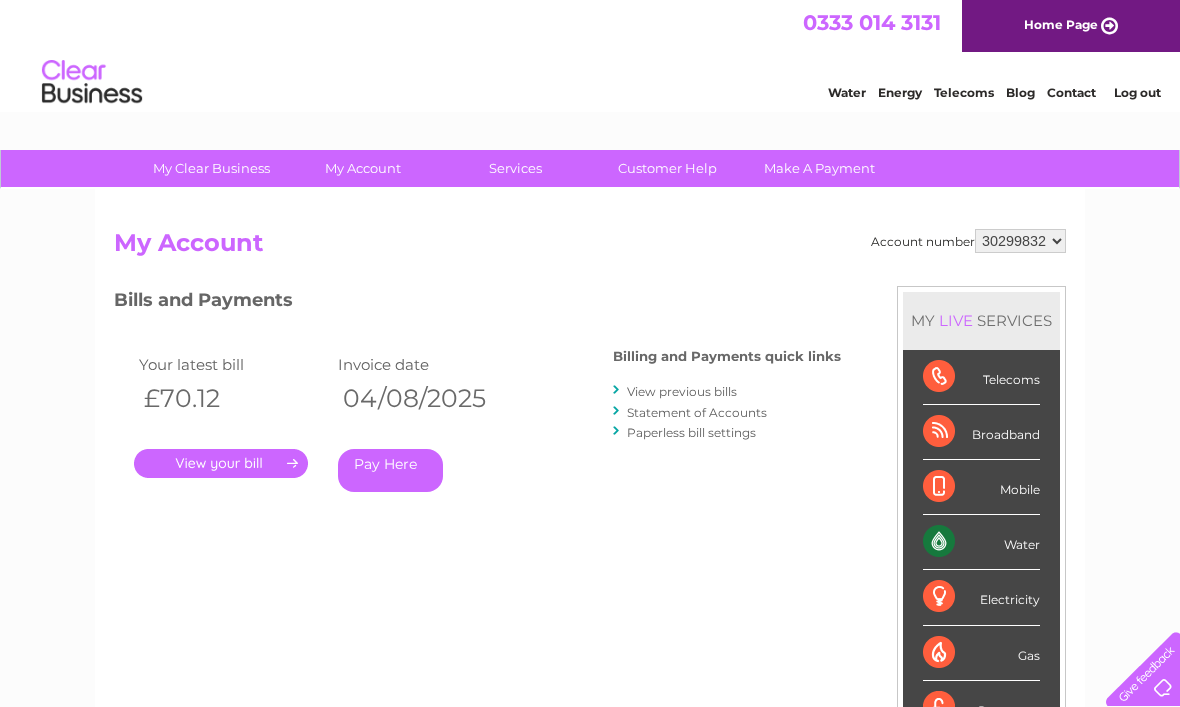 scroll, scrollTop: 0, scrollLeft: 0, axis: both 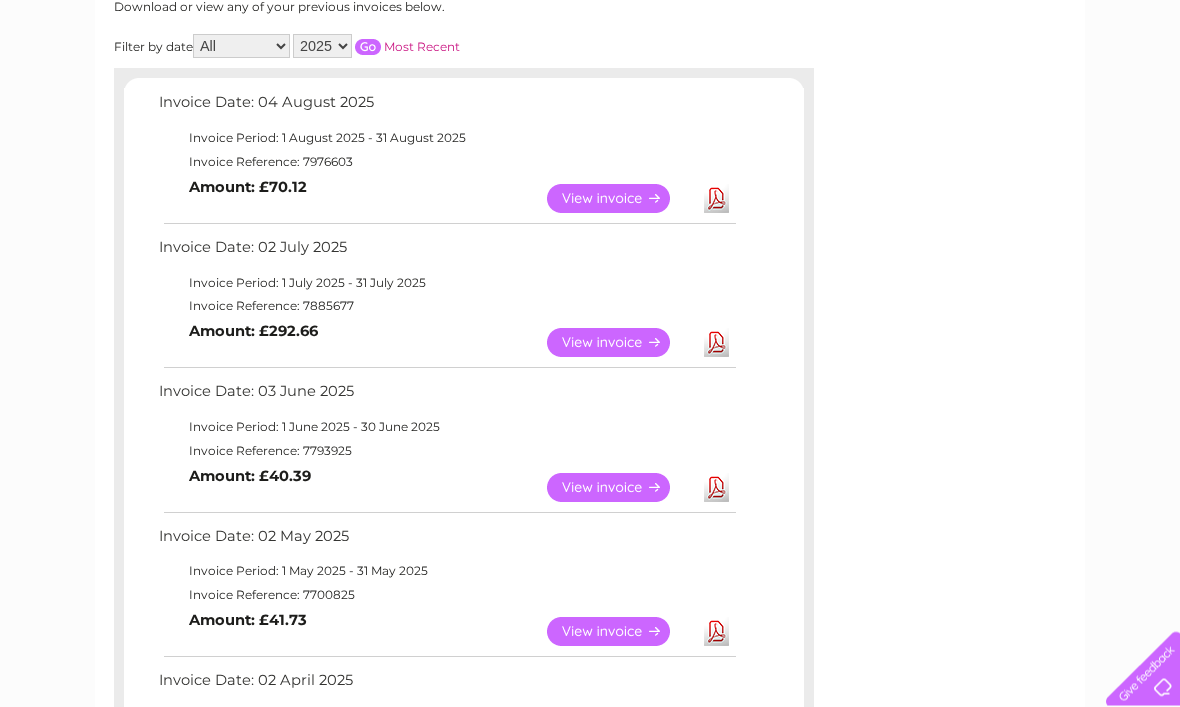 click on "View" at bounding box center (620, 488) 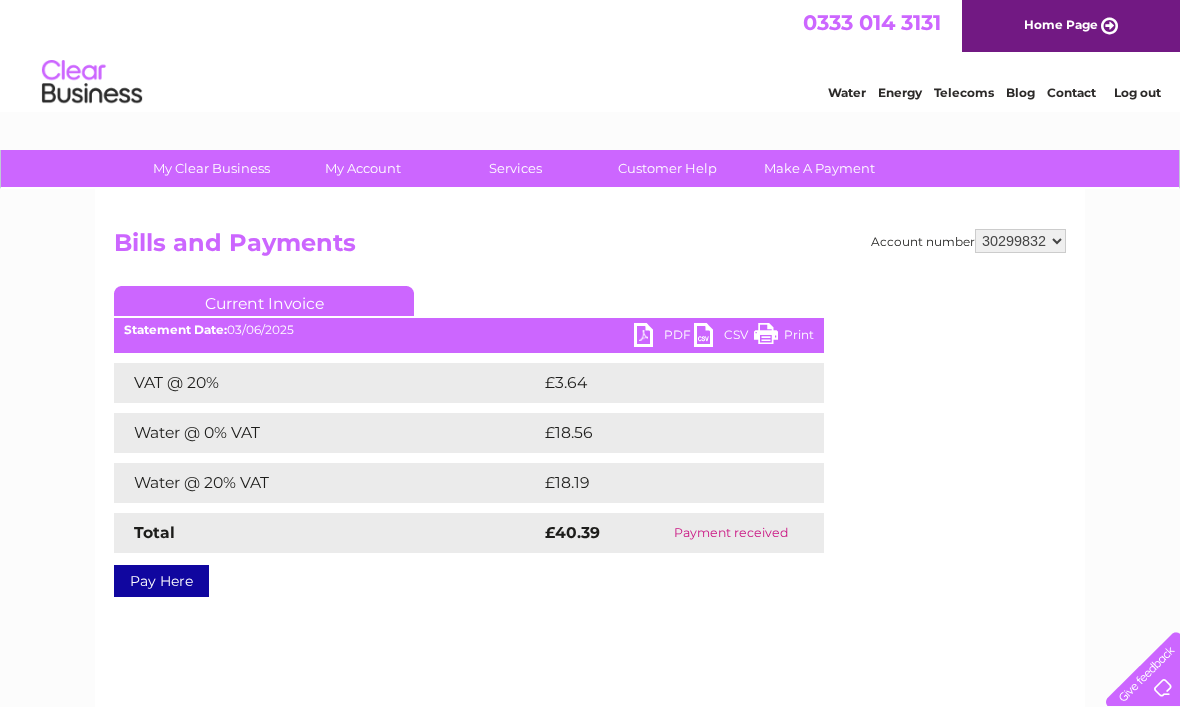 scroll, scrollTop: 0, scrollLeft: 0, axis: both 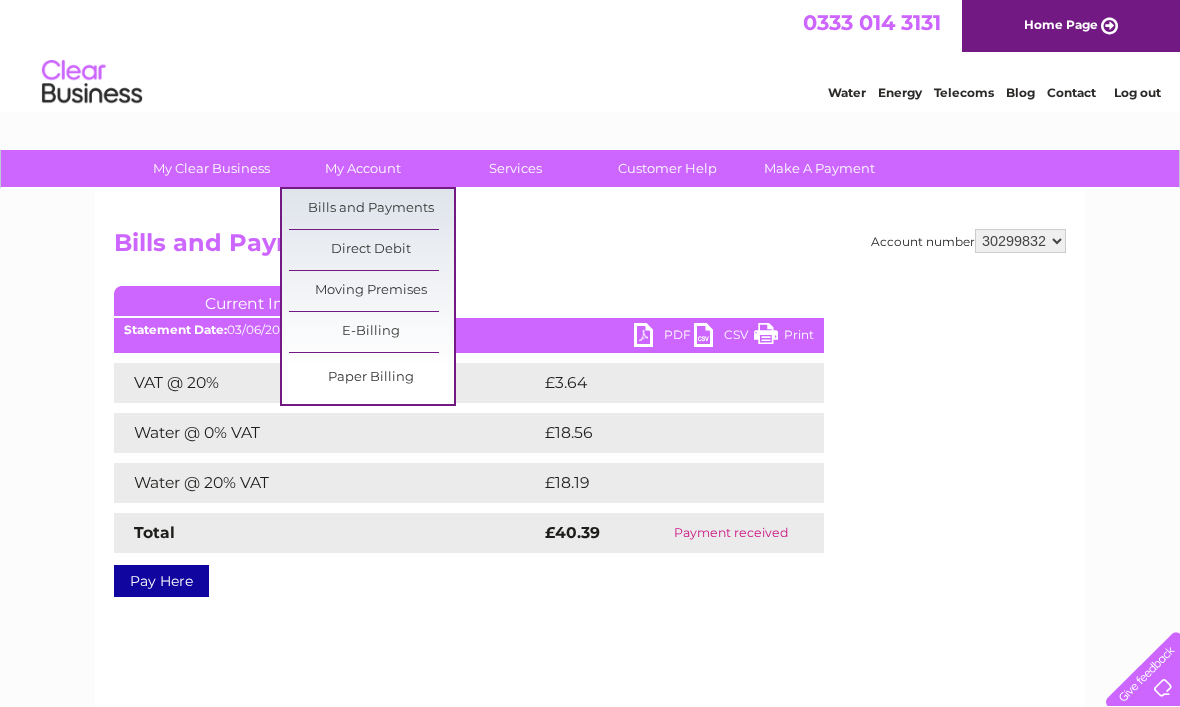 click on "Bills and Payments" at bounding box center (371, 209) 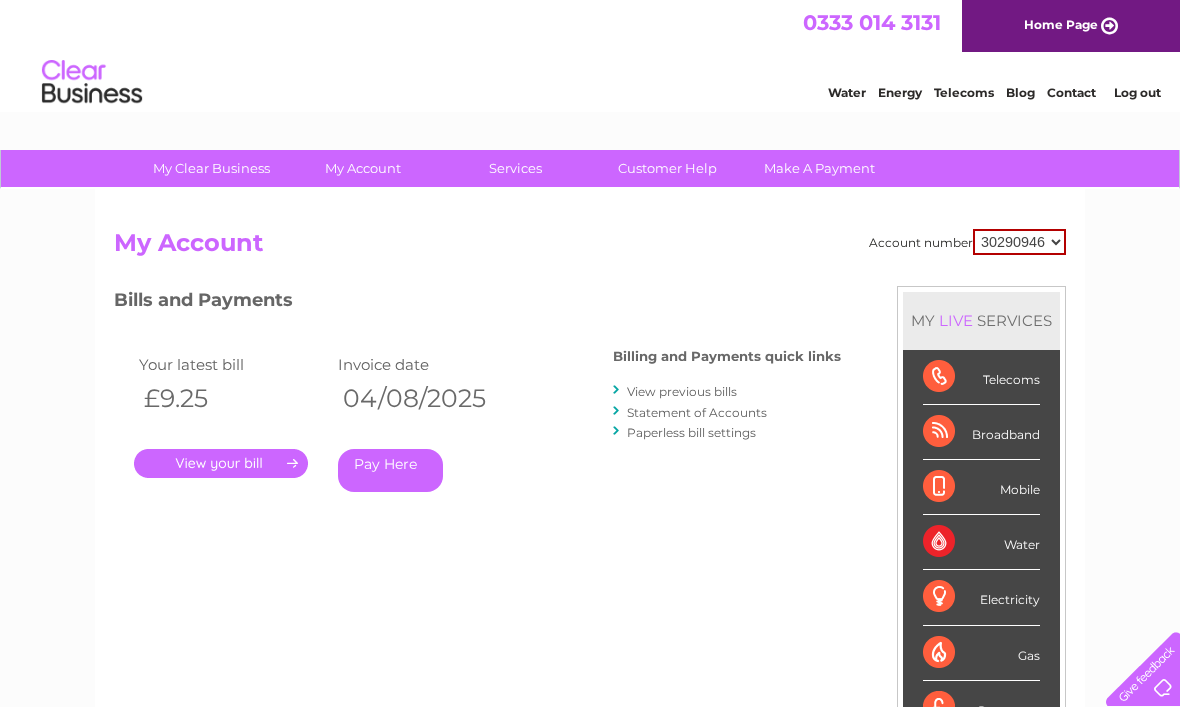 scroll, scrollTop: 0, scrollLeft: 0, axis: both 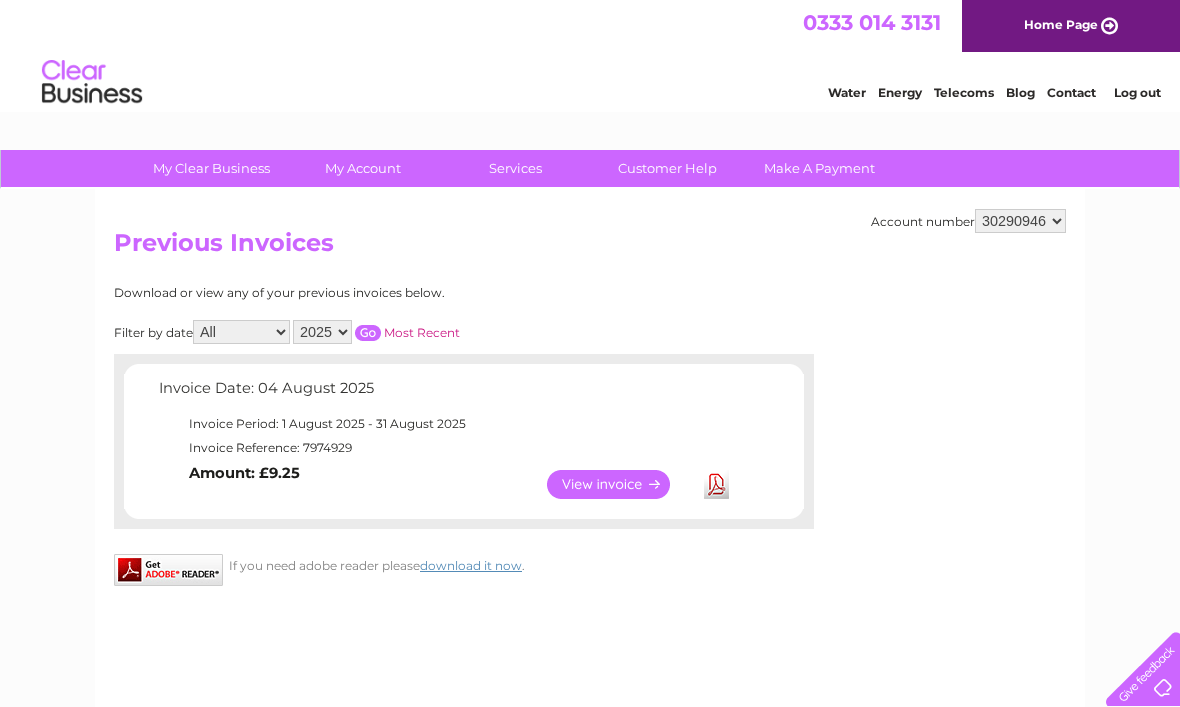 click on "30290946
30299832
30308983
30308984" at bounding box center [1020, 221] 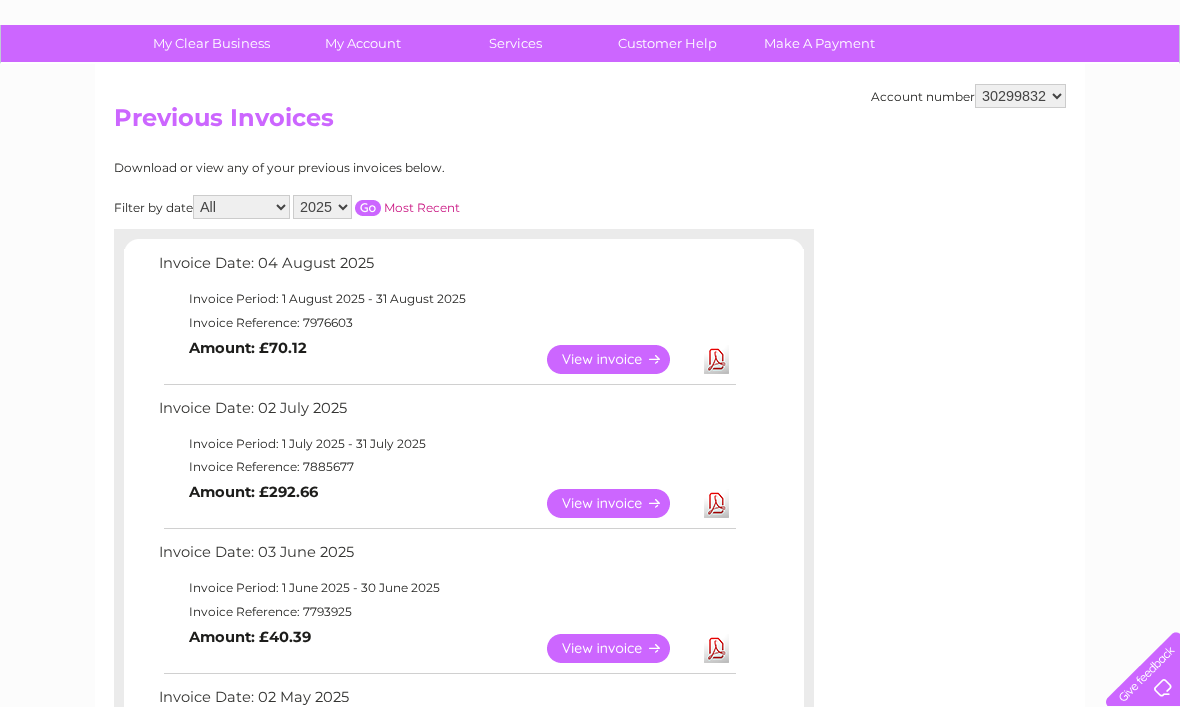 scroll, scrollTop: 175, scrollLeft: 0, axis: vertical 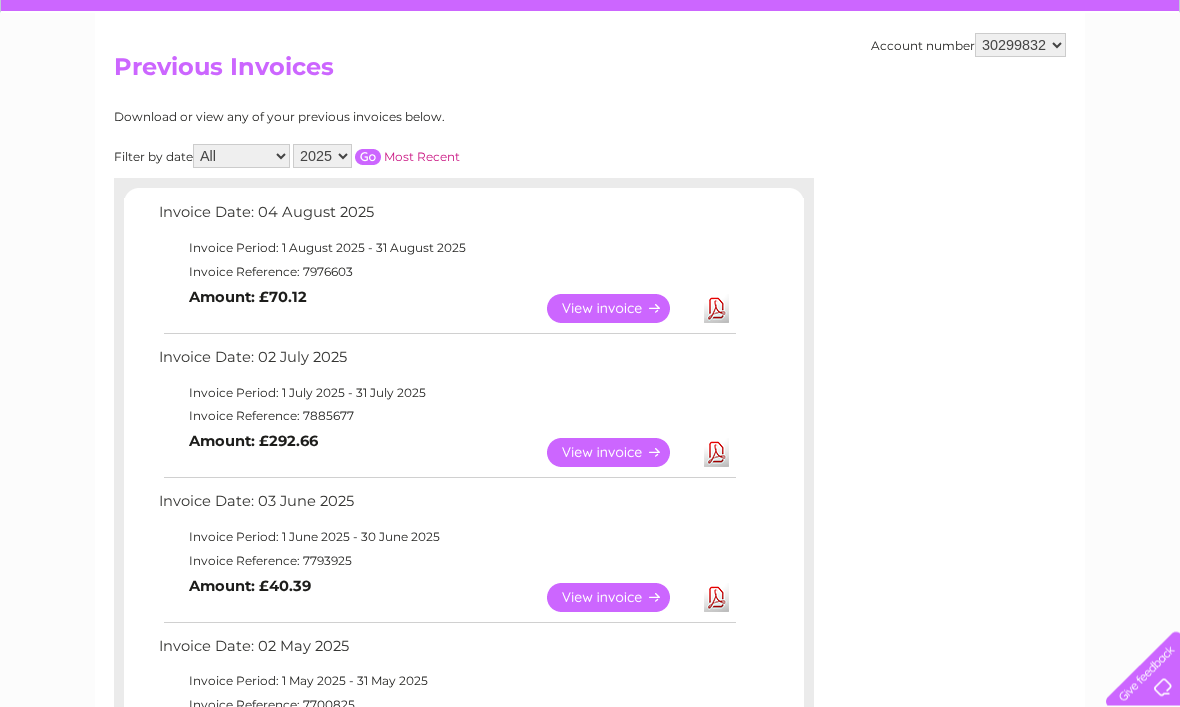 click on "View" at bounding box center (620, 453) 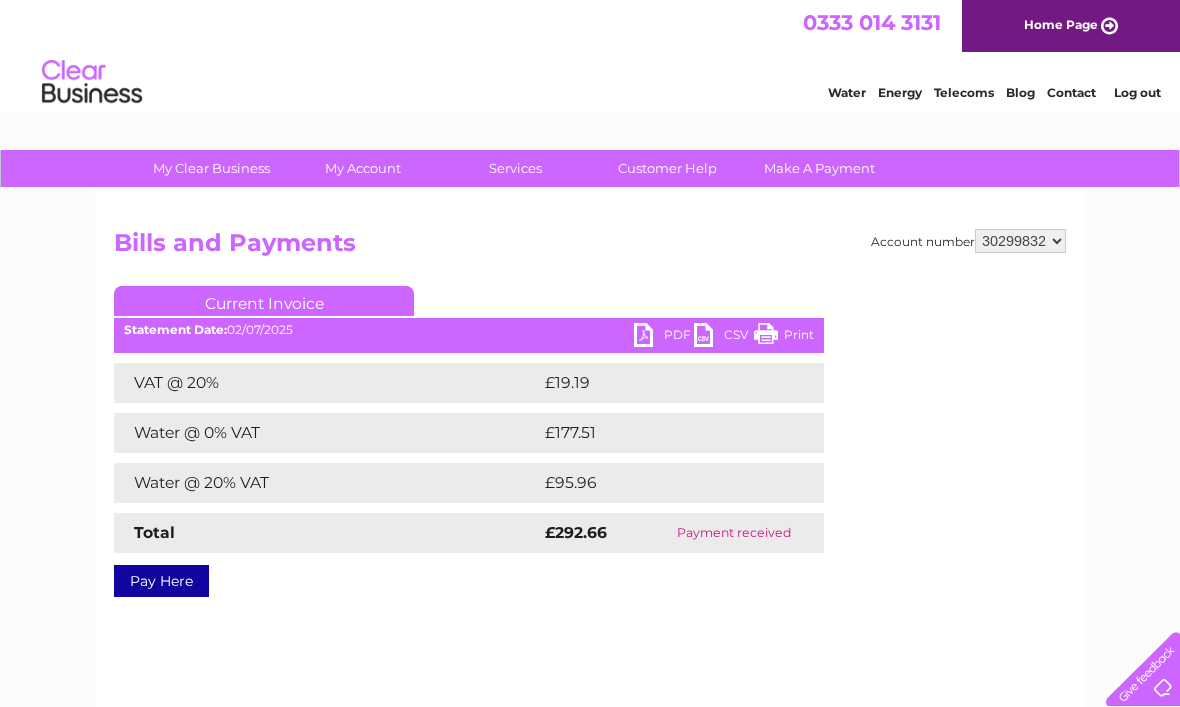 scroll, scrollTop: 0, scrollLeft: 0, axis: both 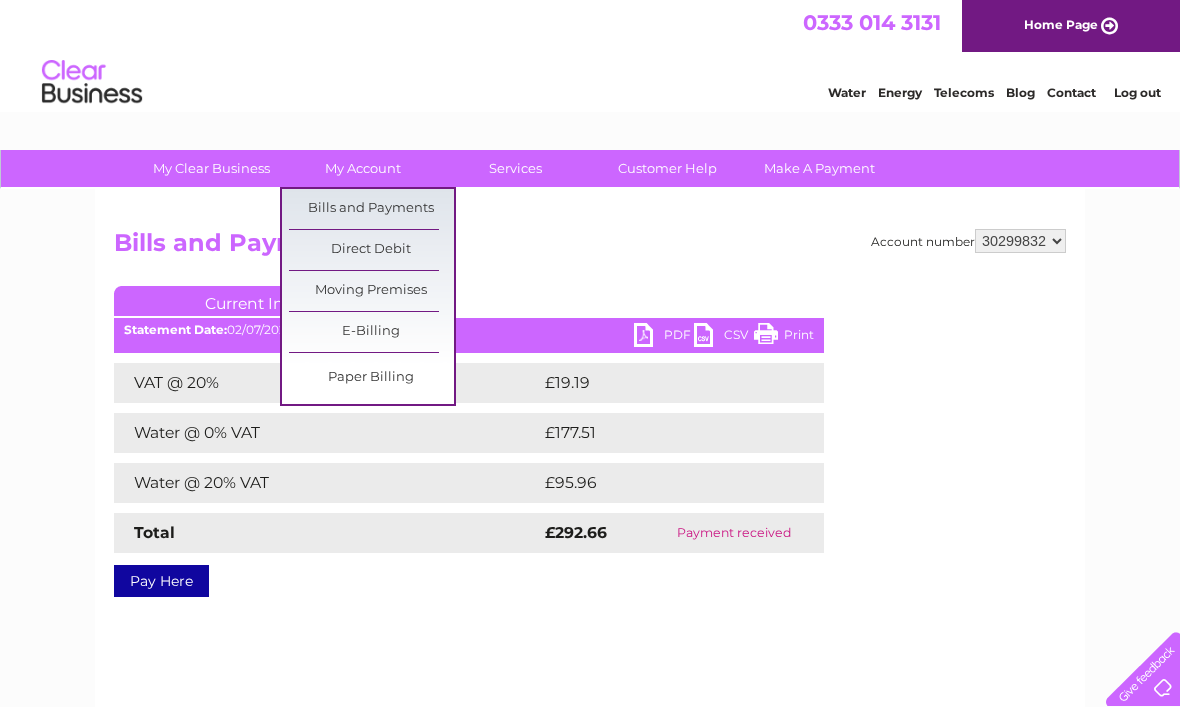 click on "Bills and Payments" at bounding box center [371, 209] 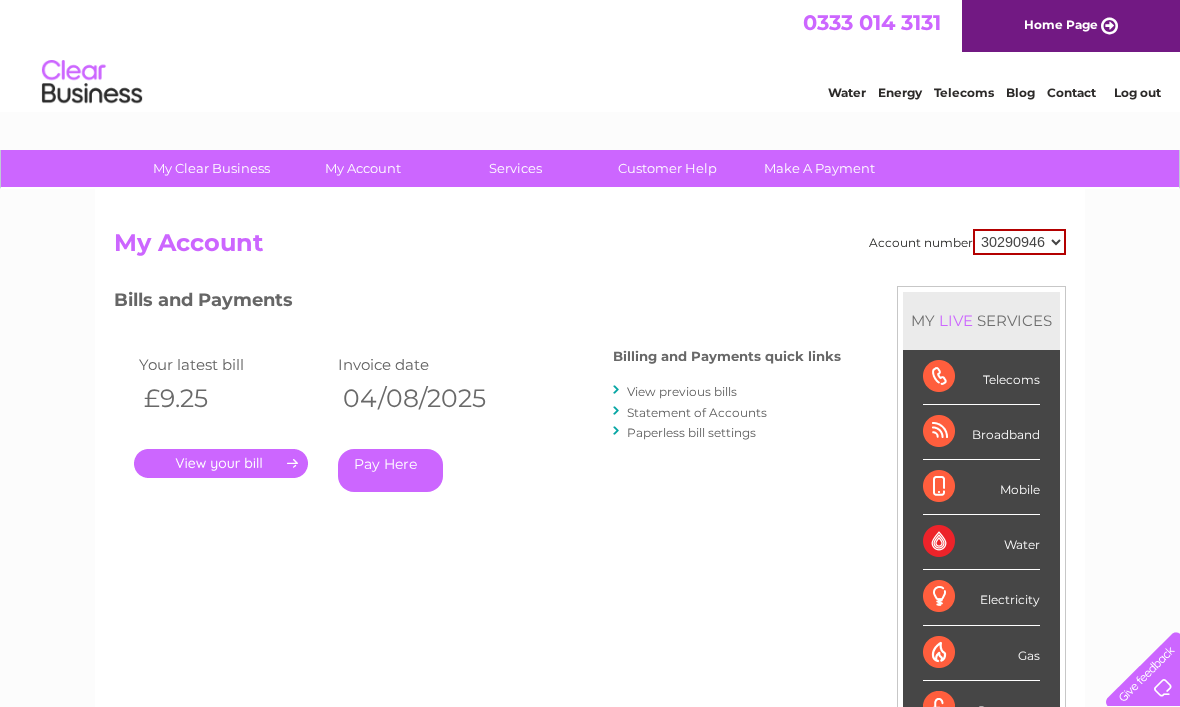 scroll, scrollTop: 0, scrollLeft: 0, axis: both 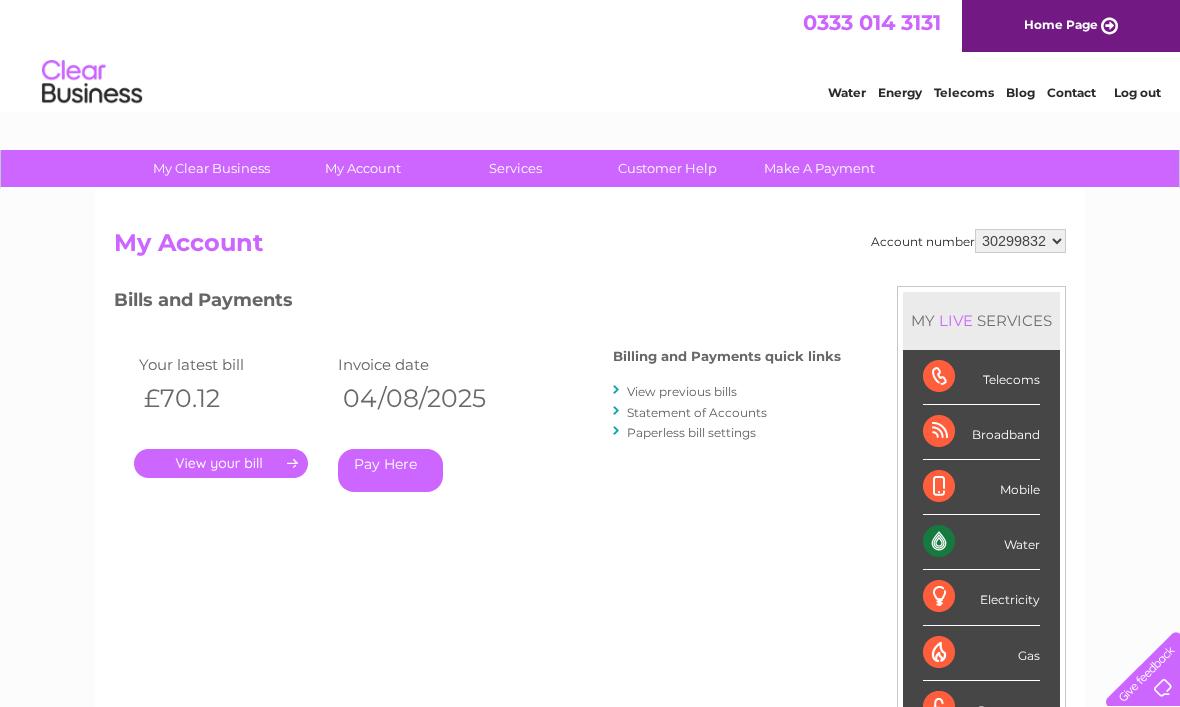 click on "." at bounding box center [221, 463] 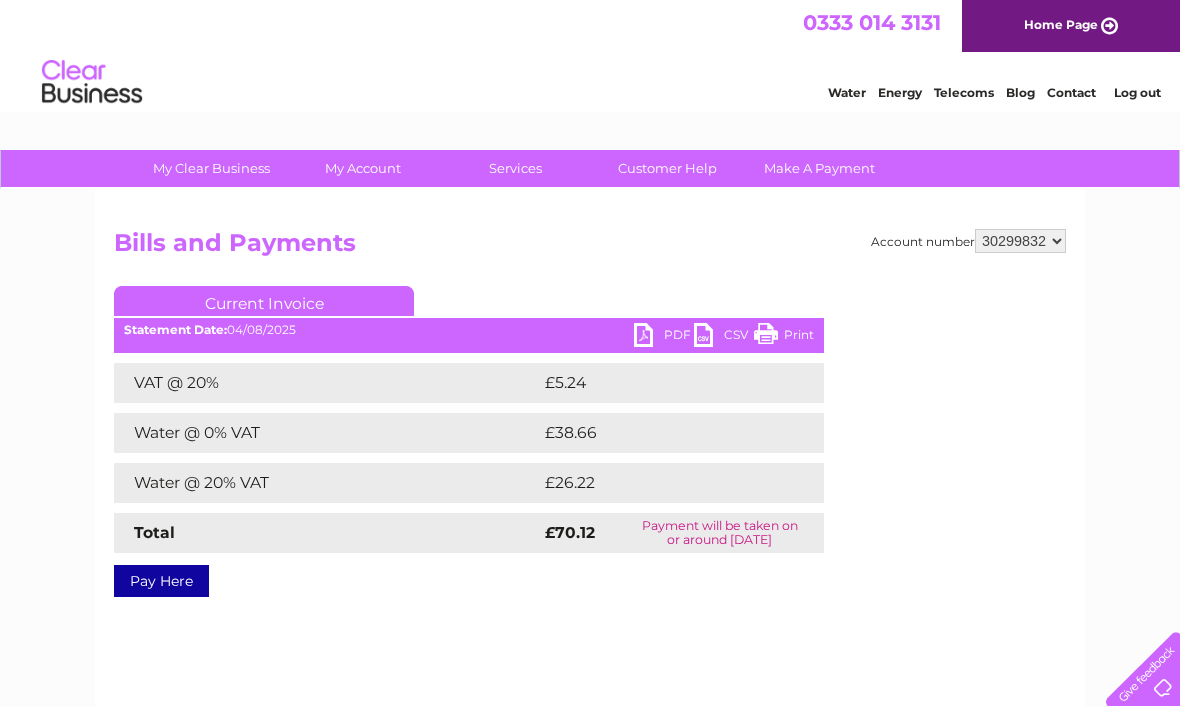 scroll, scrollTop: 0, scrollLeft: 0, axis: both 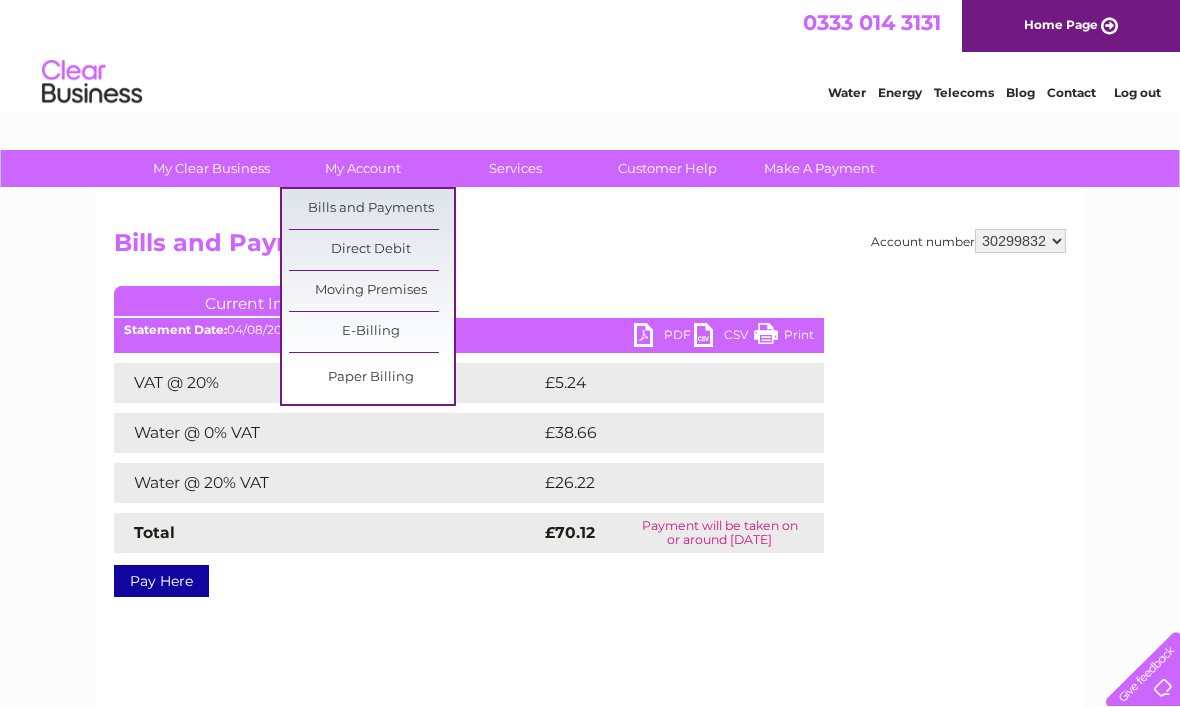 click on "Bills and Payments" at bounding box center (371, 209) 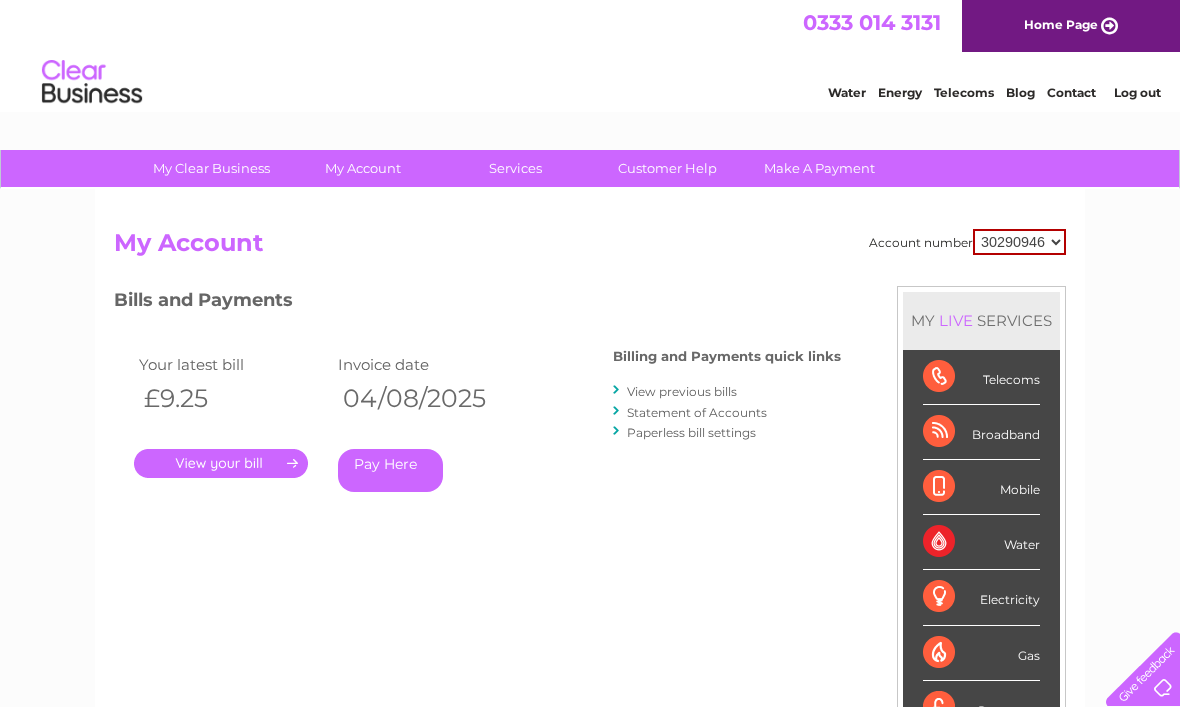 scroll, scrollTop: 0, scrollLeft: 0, axis: both 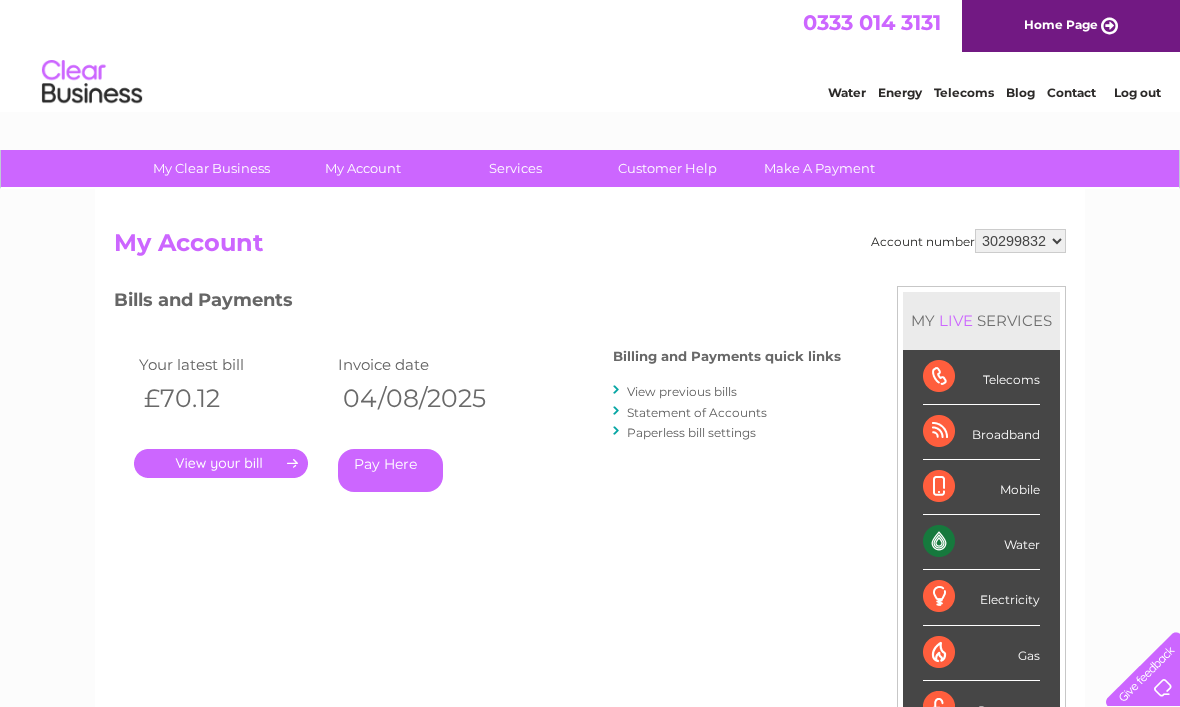 click on "View previous bills" at bounding box center (727, 391) 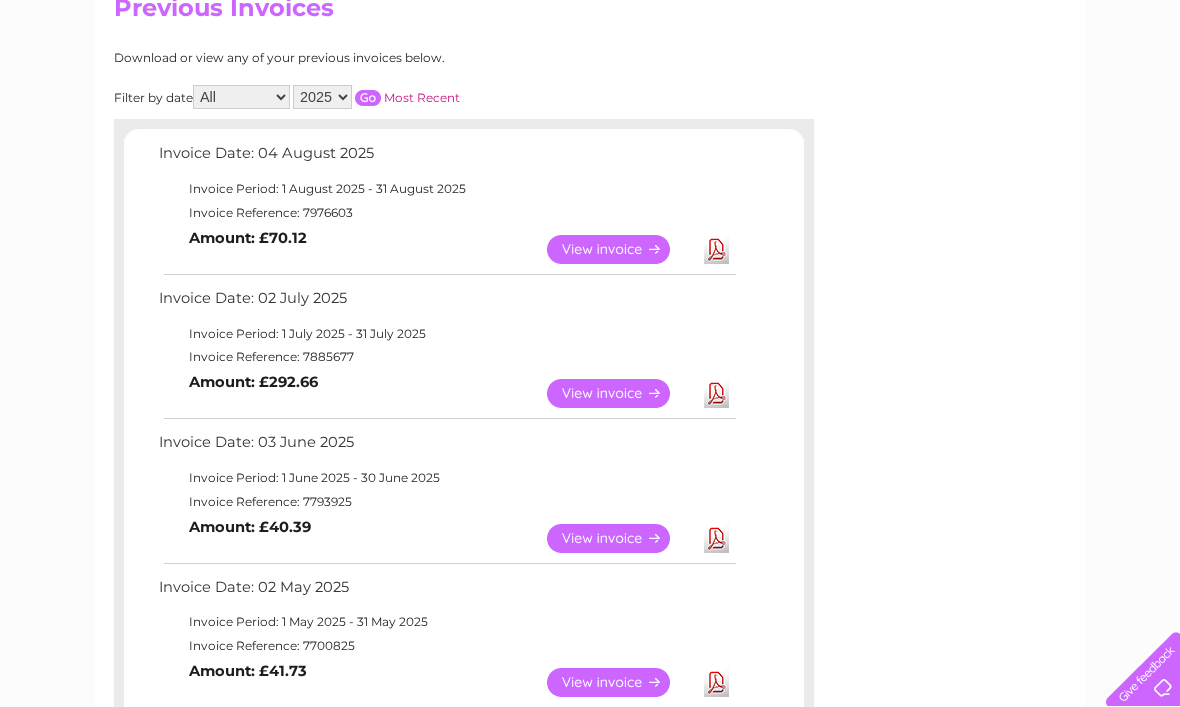 scroll, scrollTop: 0, scrollLeft: 0, axis: both 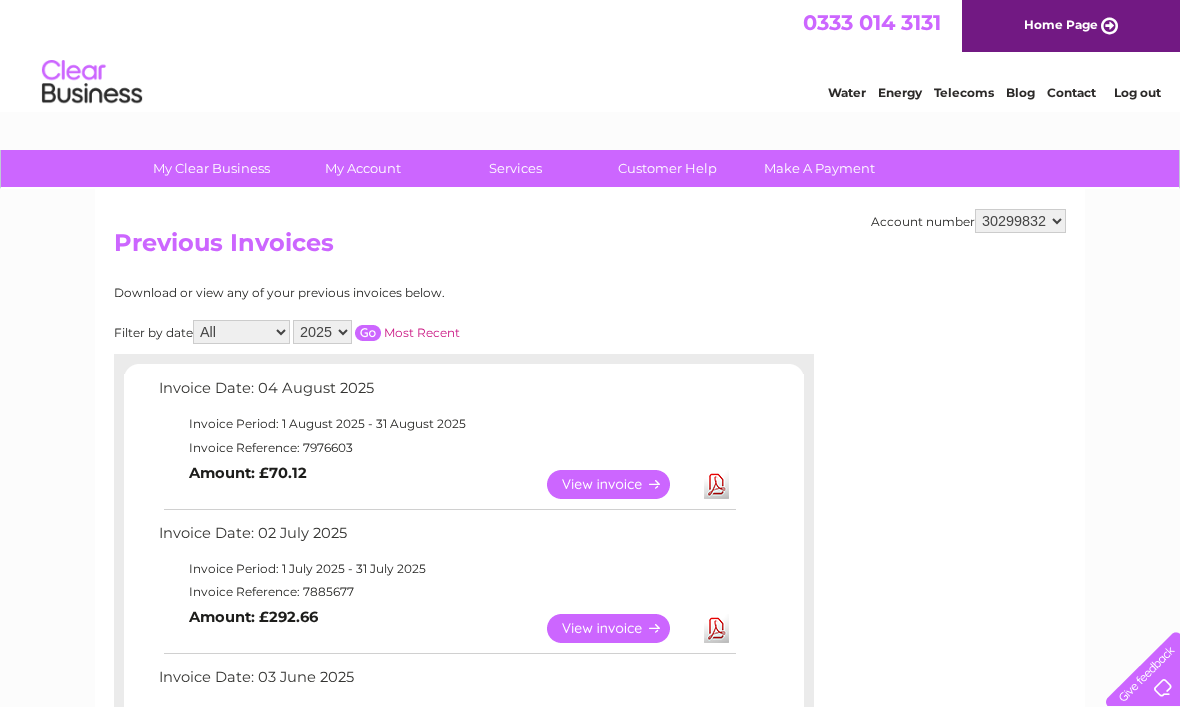 click on "2025
2024" at bounding box center (322, 332) 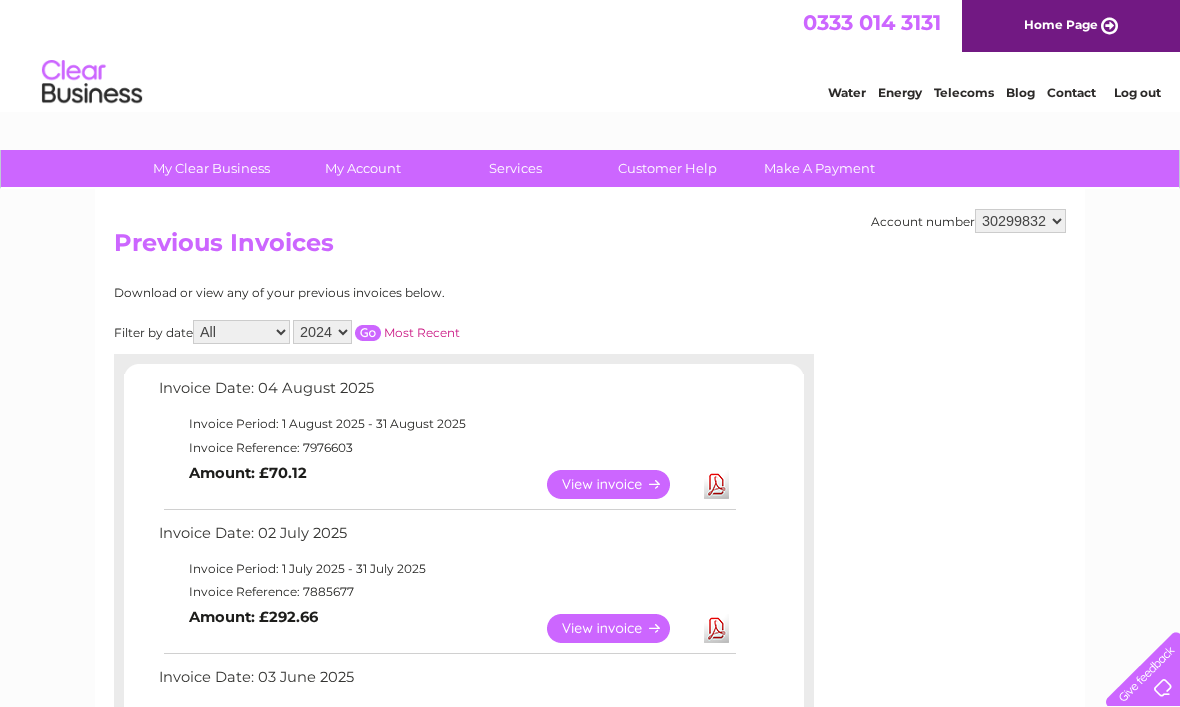 click on "Most Recent" at bounding box center (422, 332) 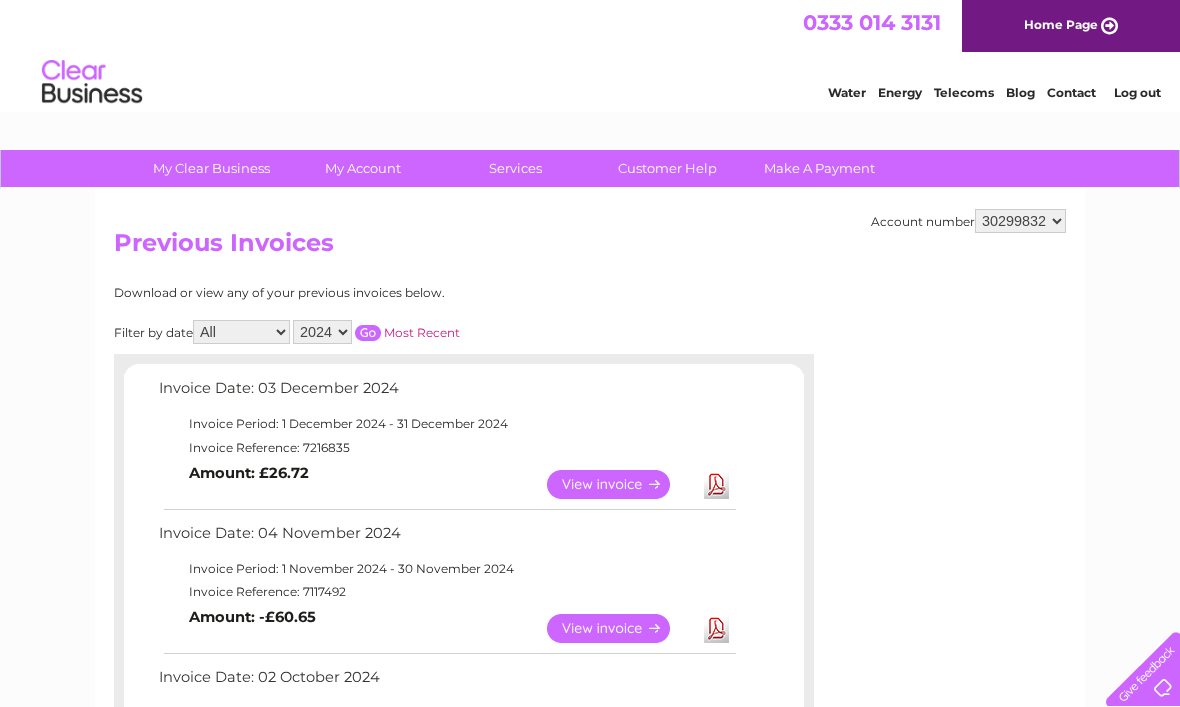 click at bounding box center [368, 333] 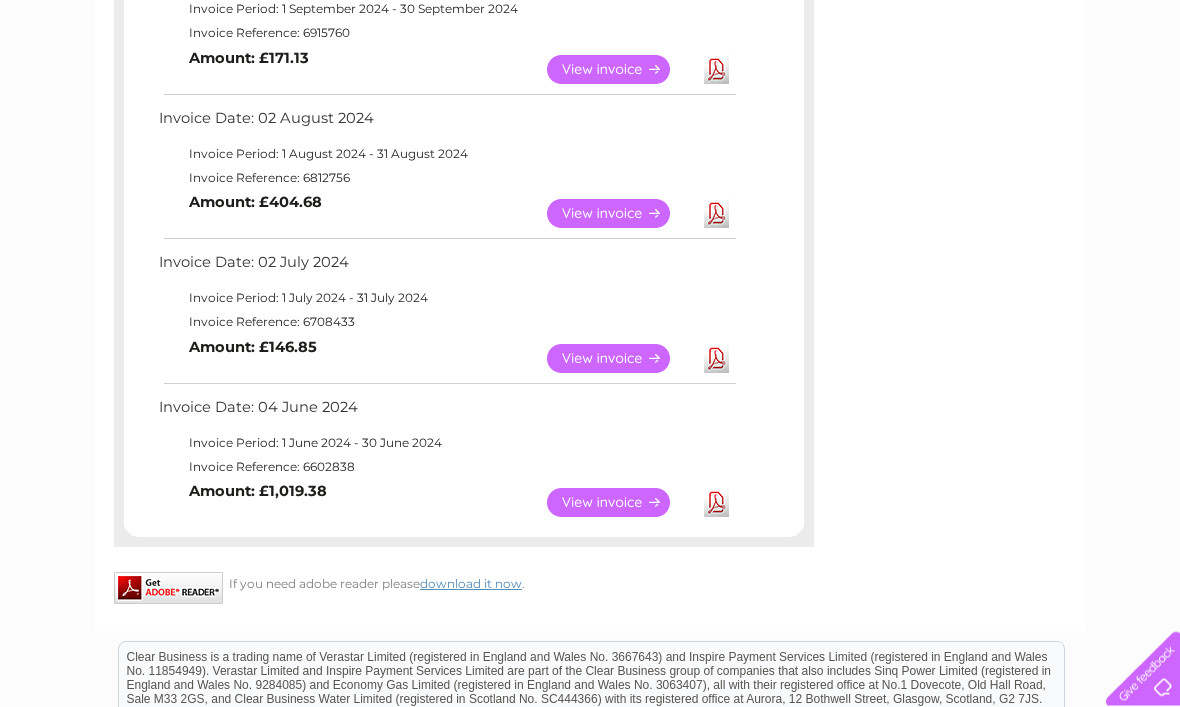 scroll, scrollTop: 879, scrollLeft: 0, axis: vertical 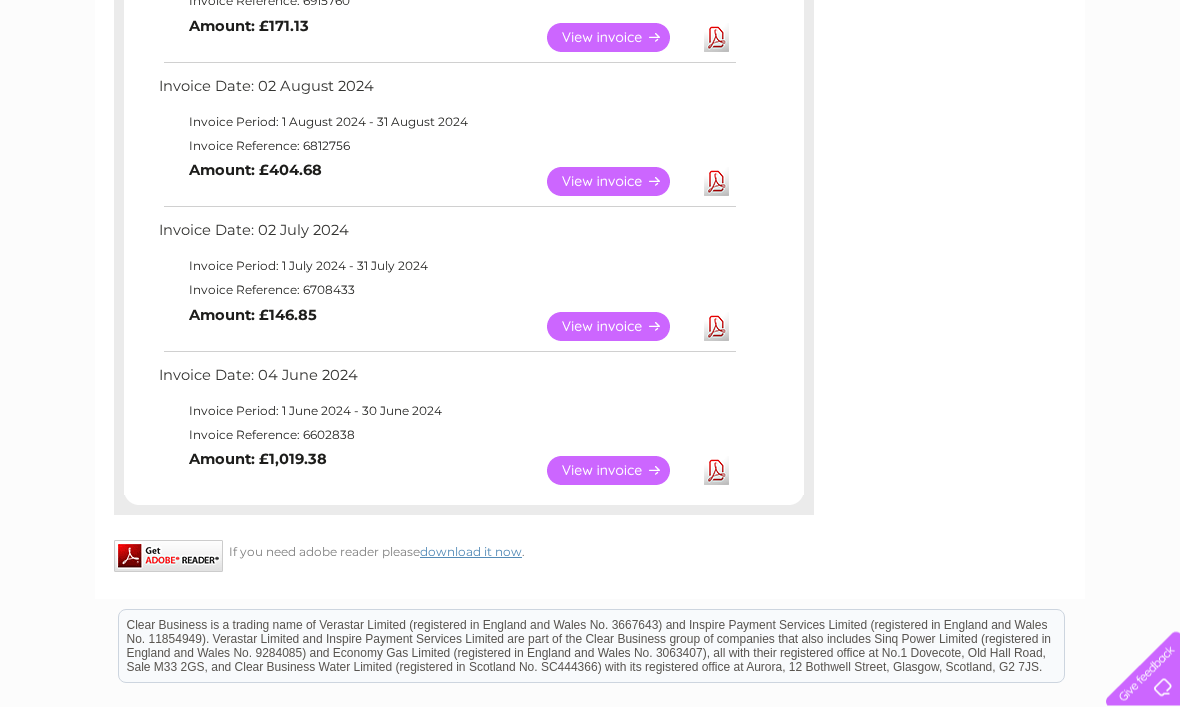 click on "View" at bounding box center [620, 471] 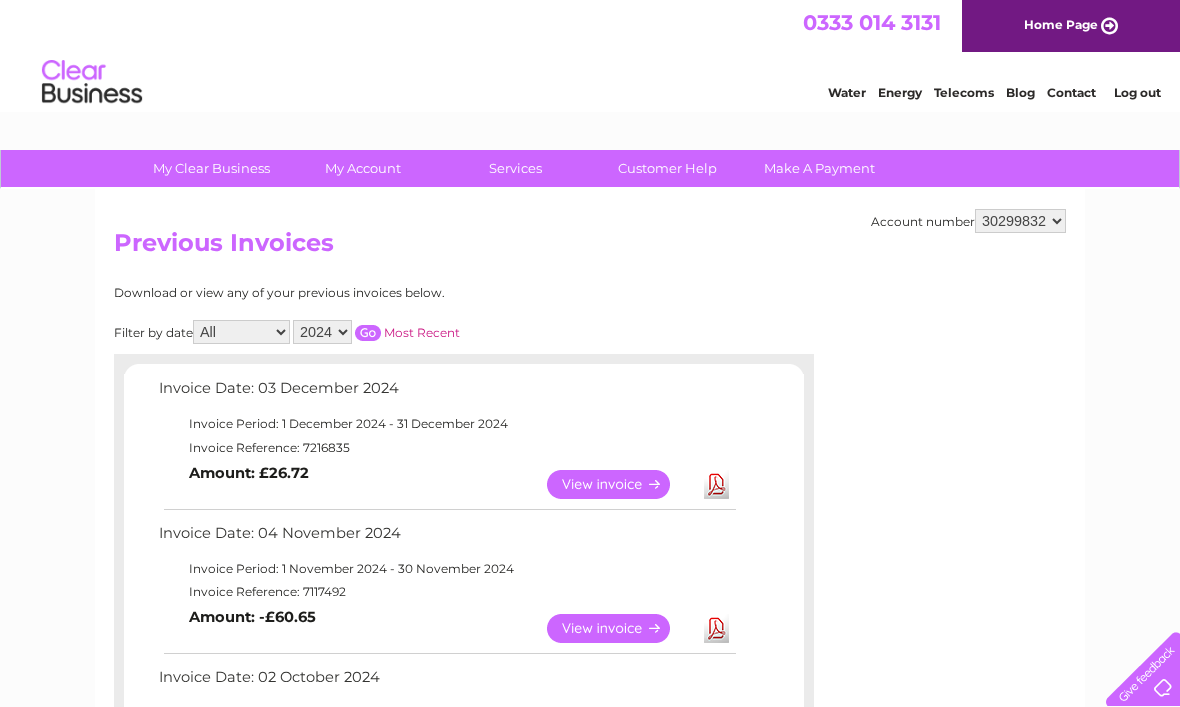 scroll, scrollTop: 947, scrollLeft: 0, axis: vertical 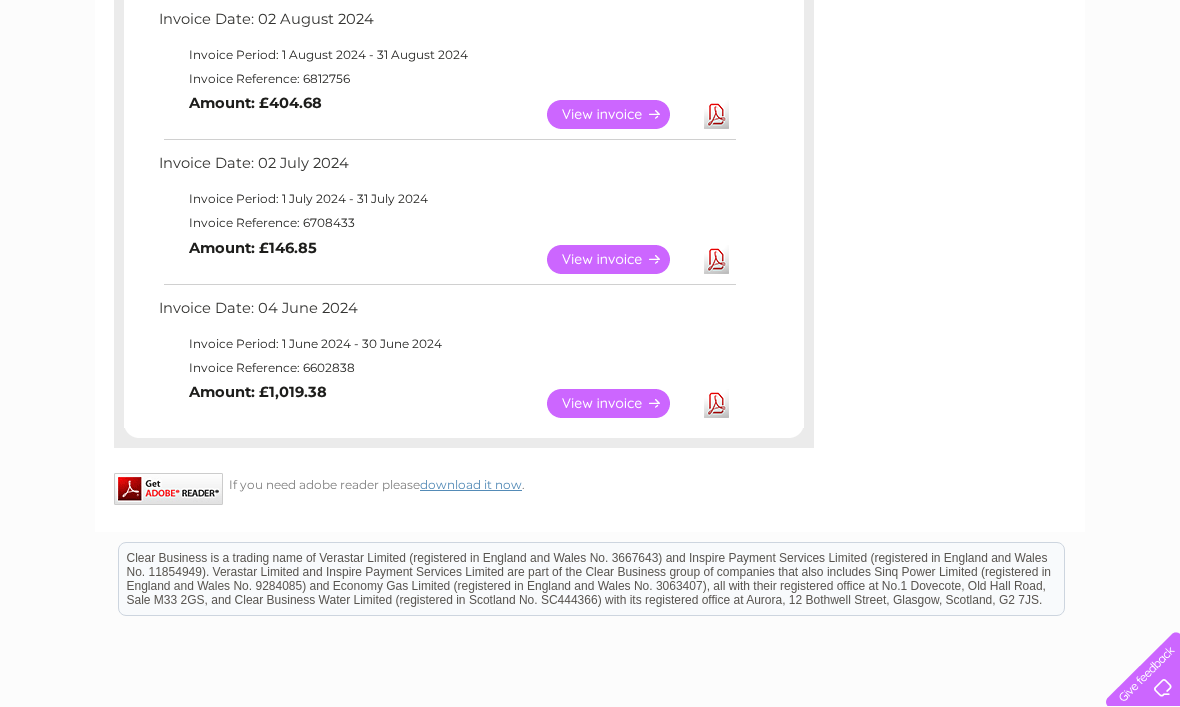 click on "View" at bounding box center [620, 259] 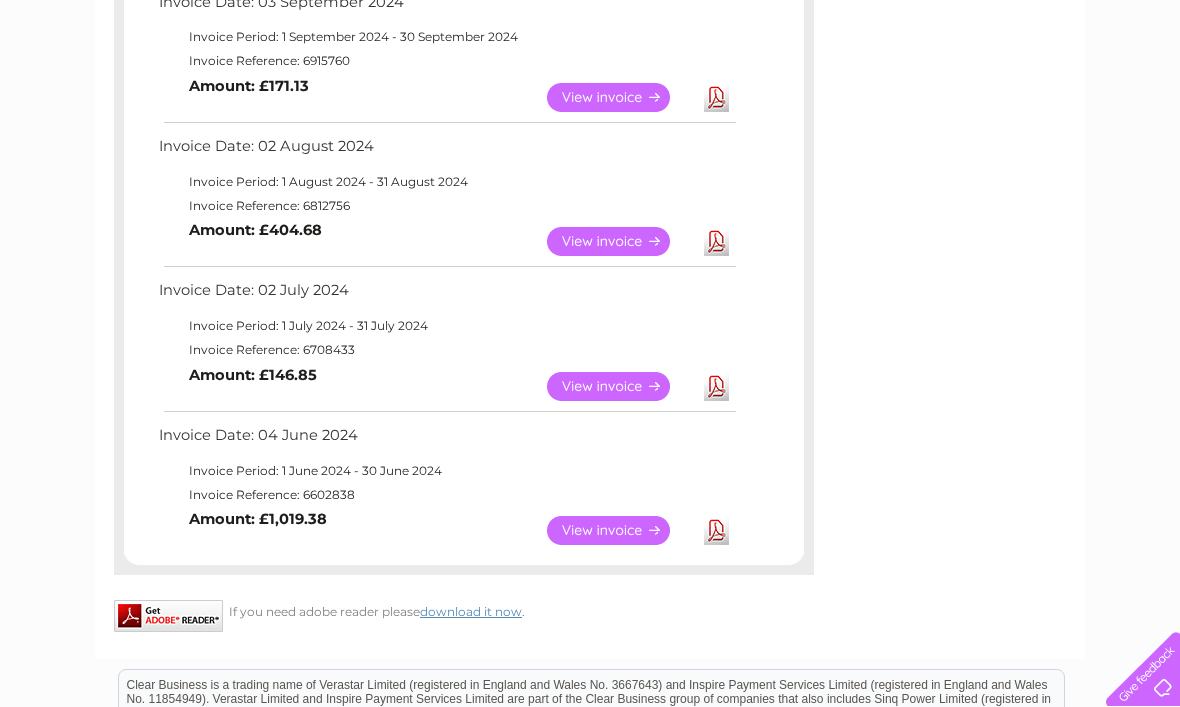 scroll, scrollTop: 818, scrollLeft: 0, axis: vertical 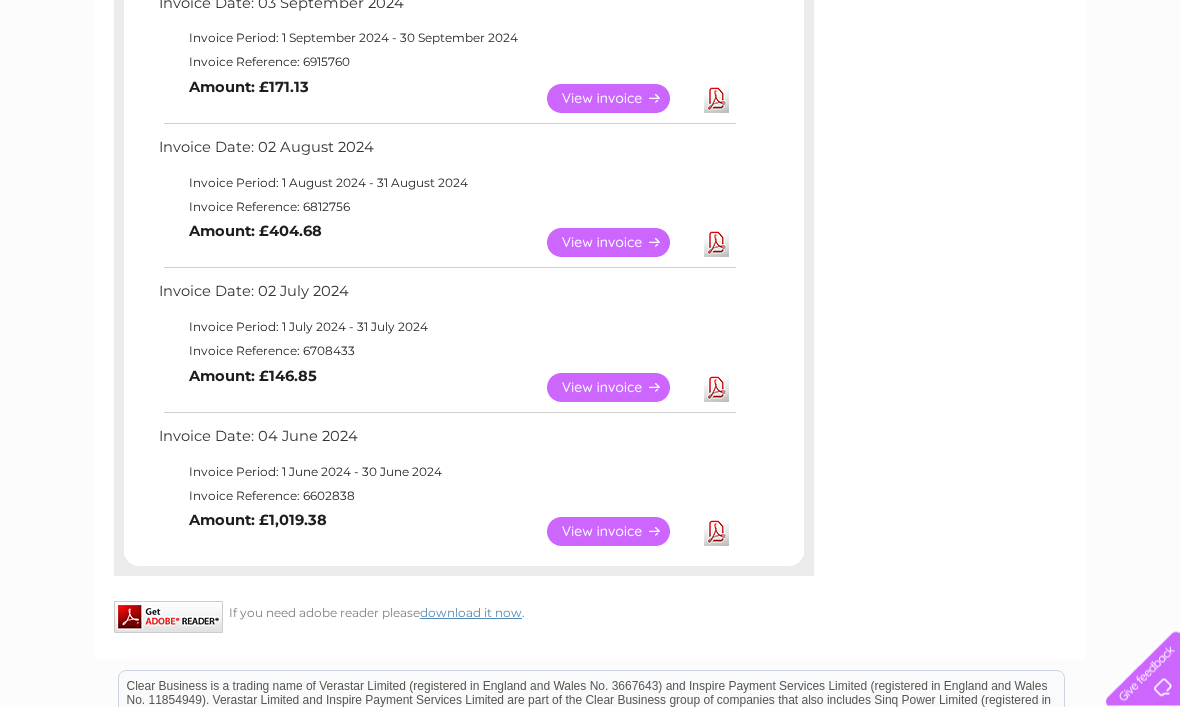 click on "View" at bounding box center [620, 243] 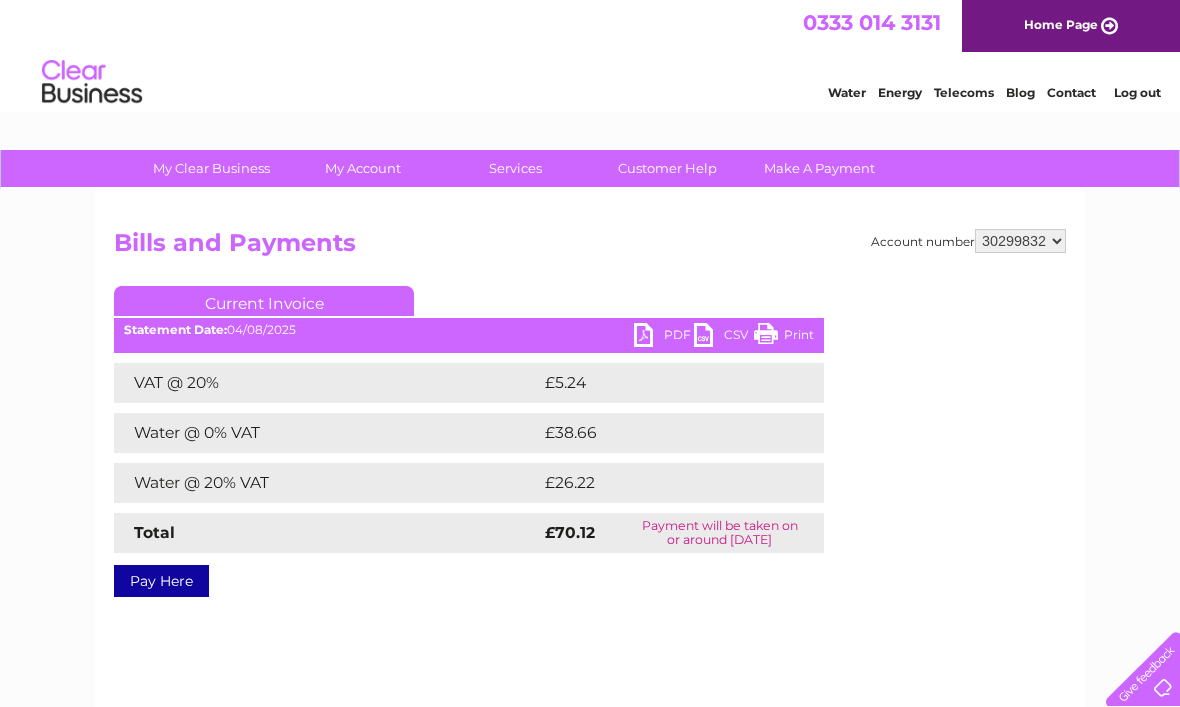 scroll, scrollTop: 0, scrollLeft: 0, axis: both 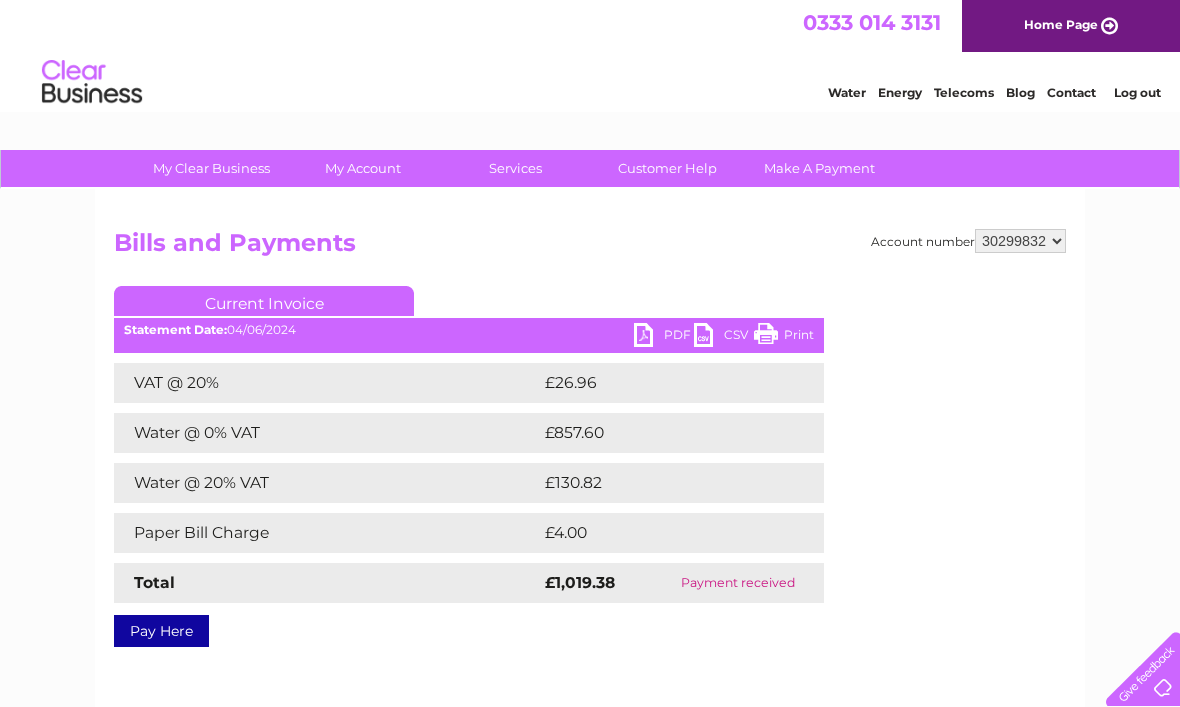 click on "PDF" at bounding box center (664, 337) 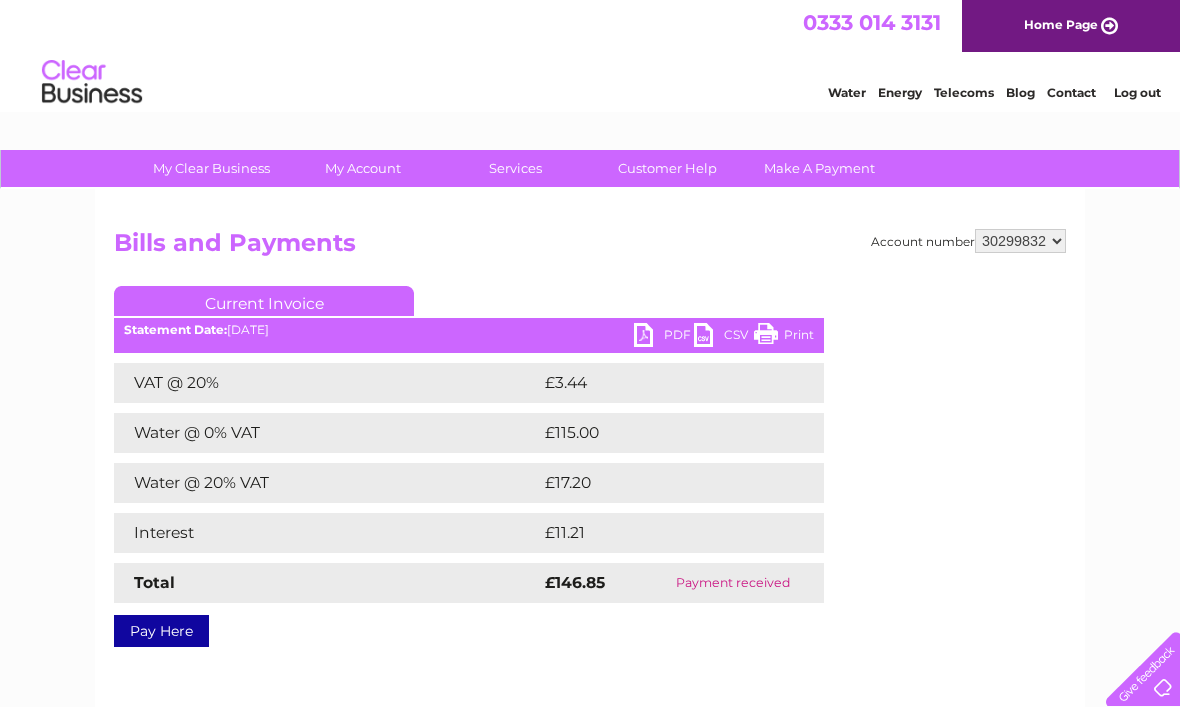 scroll, scrollTop: 0, scrollLeft: 0, axis: both 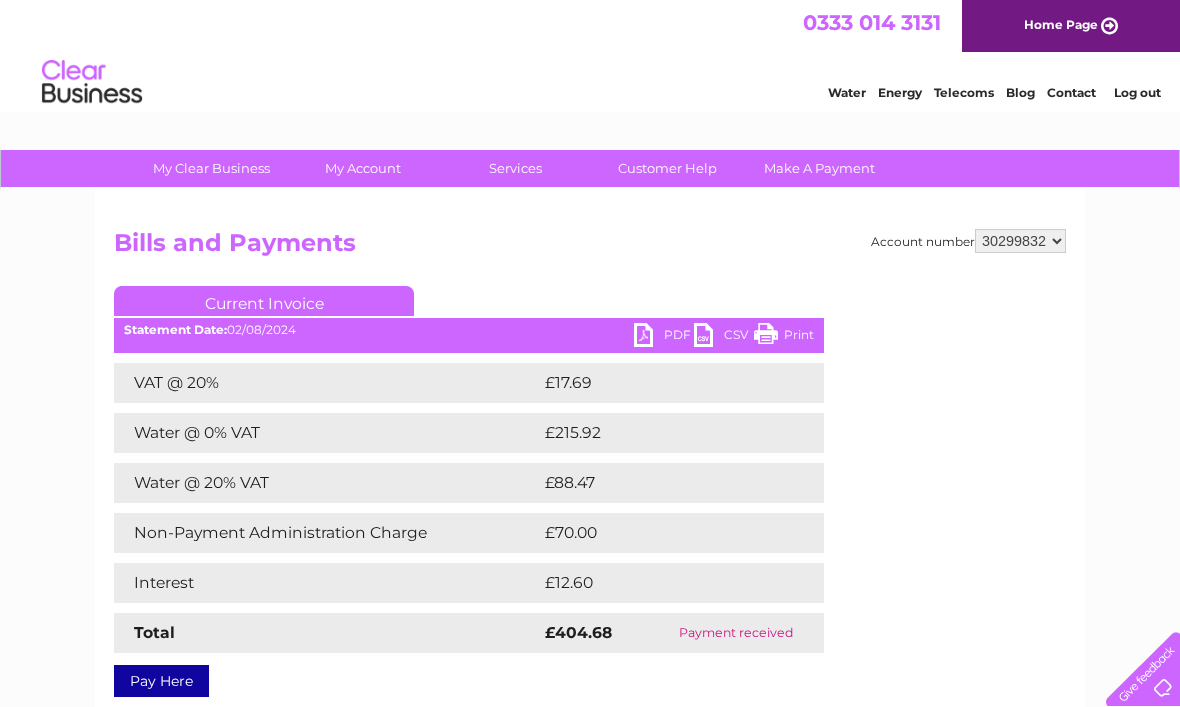 click on "PDF" at bounding box center [664, 337] 